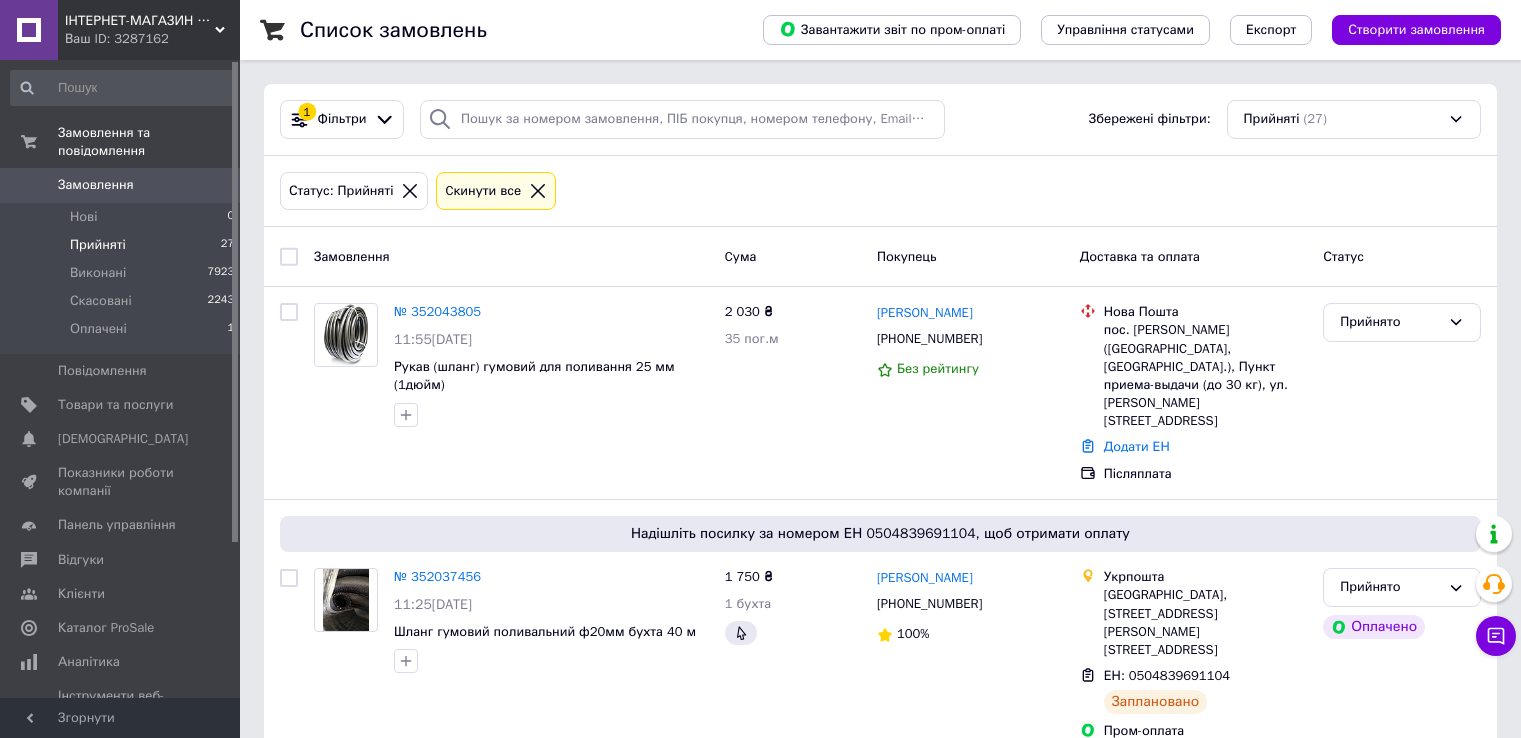 scroll, scrollTop: 0, scrollLeft: 0, axis: both 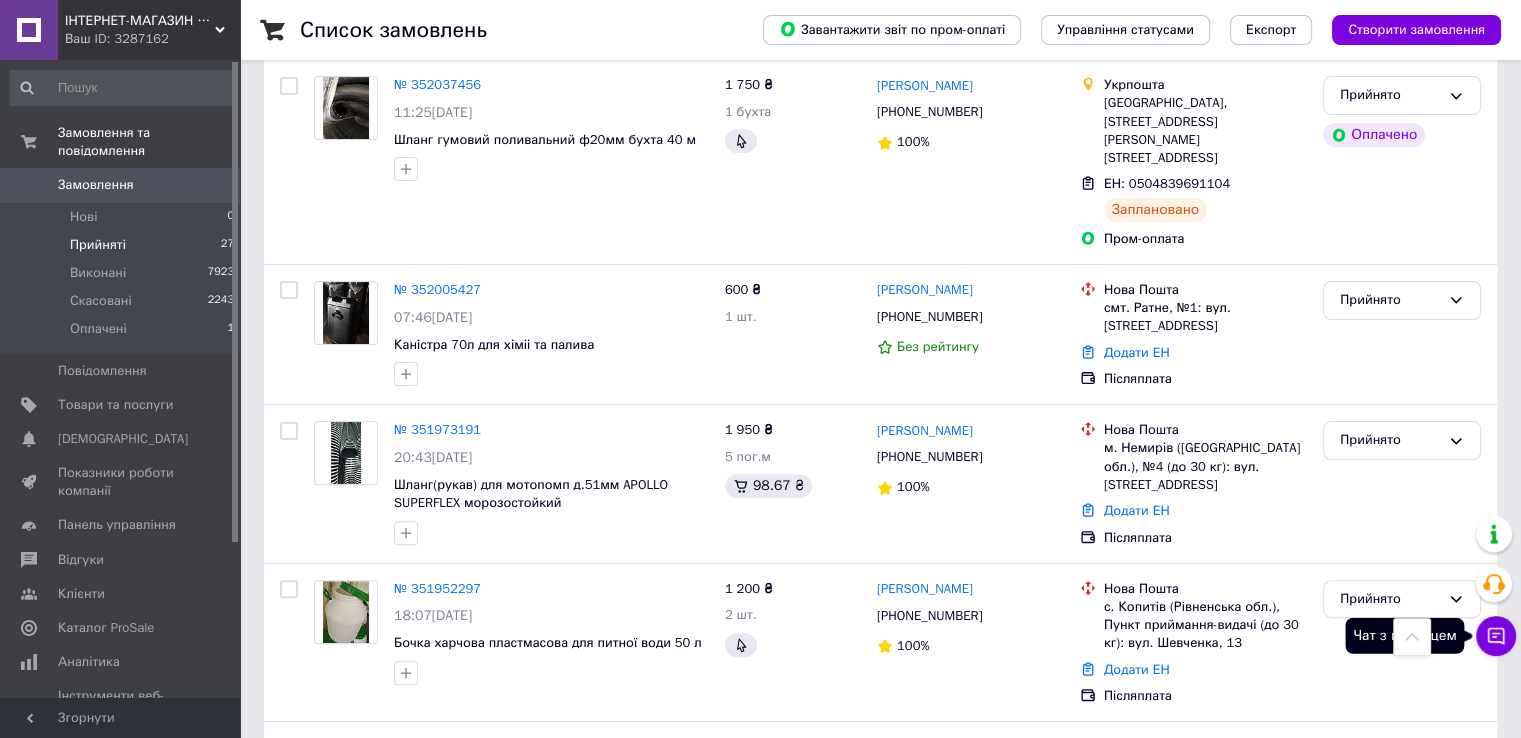 click on "Чат з покупцем" at bounding box center [1496, 636] 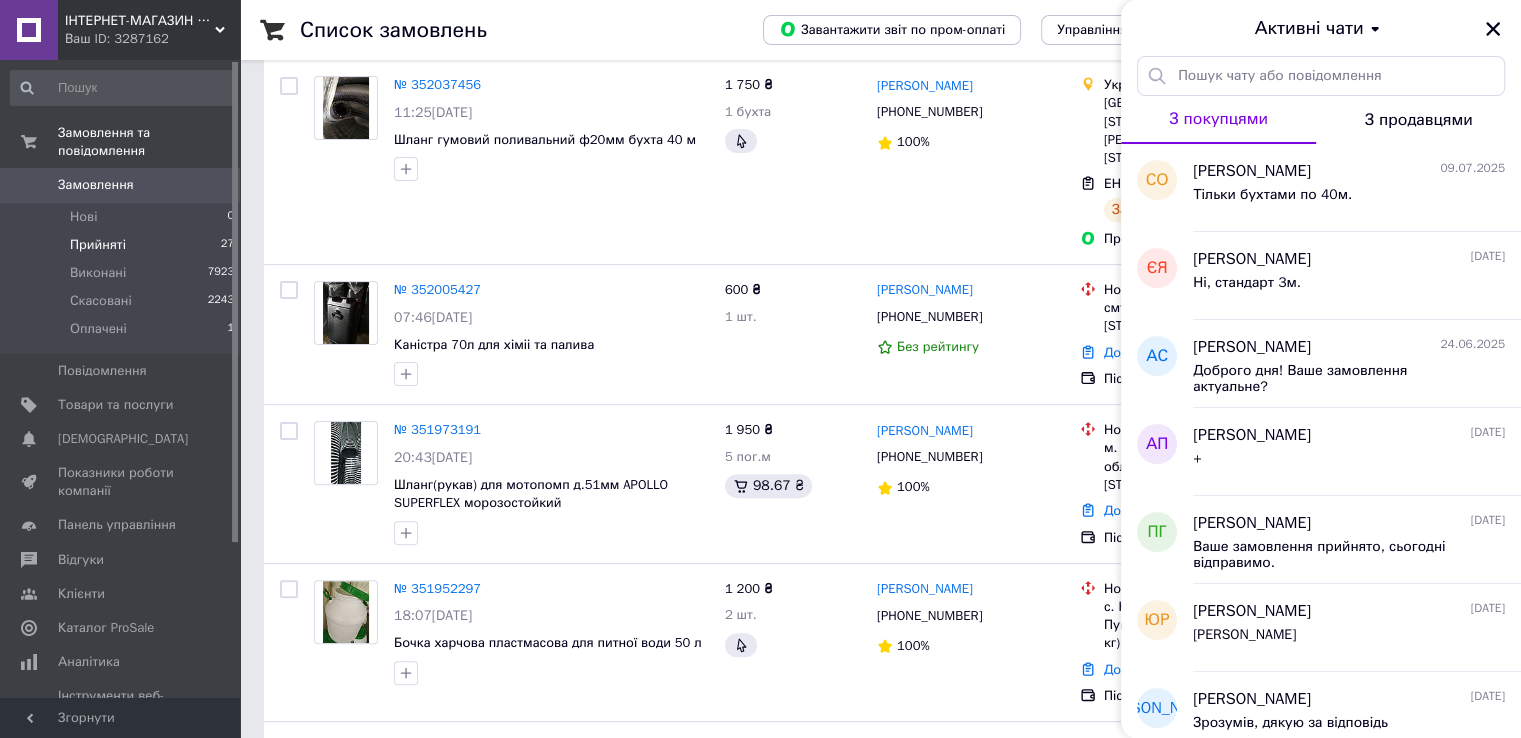 click on "З покупцями" at bounding box center [1218, 119] 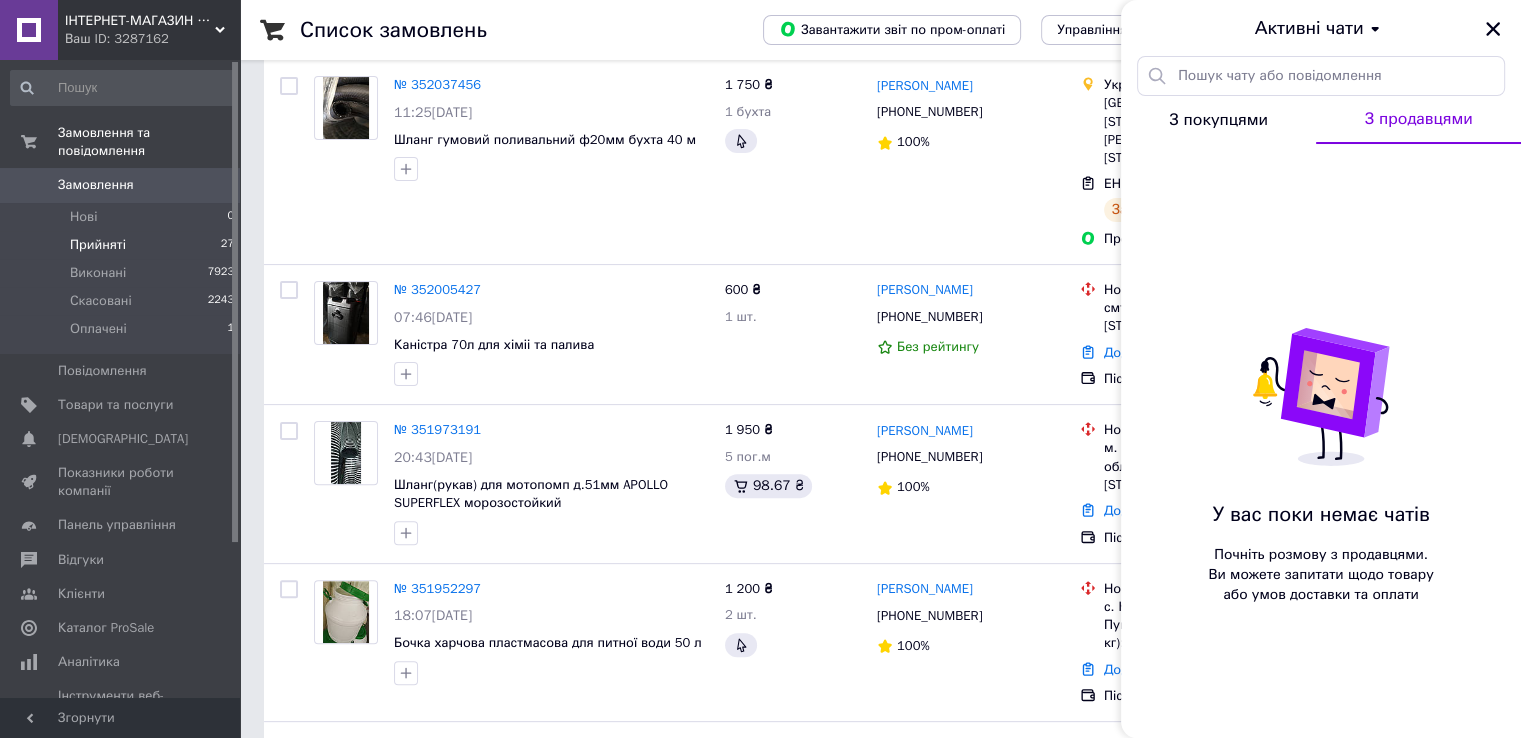 click on "З покупцями" at bounding box center [1218, 120] 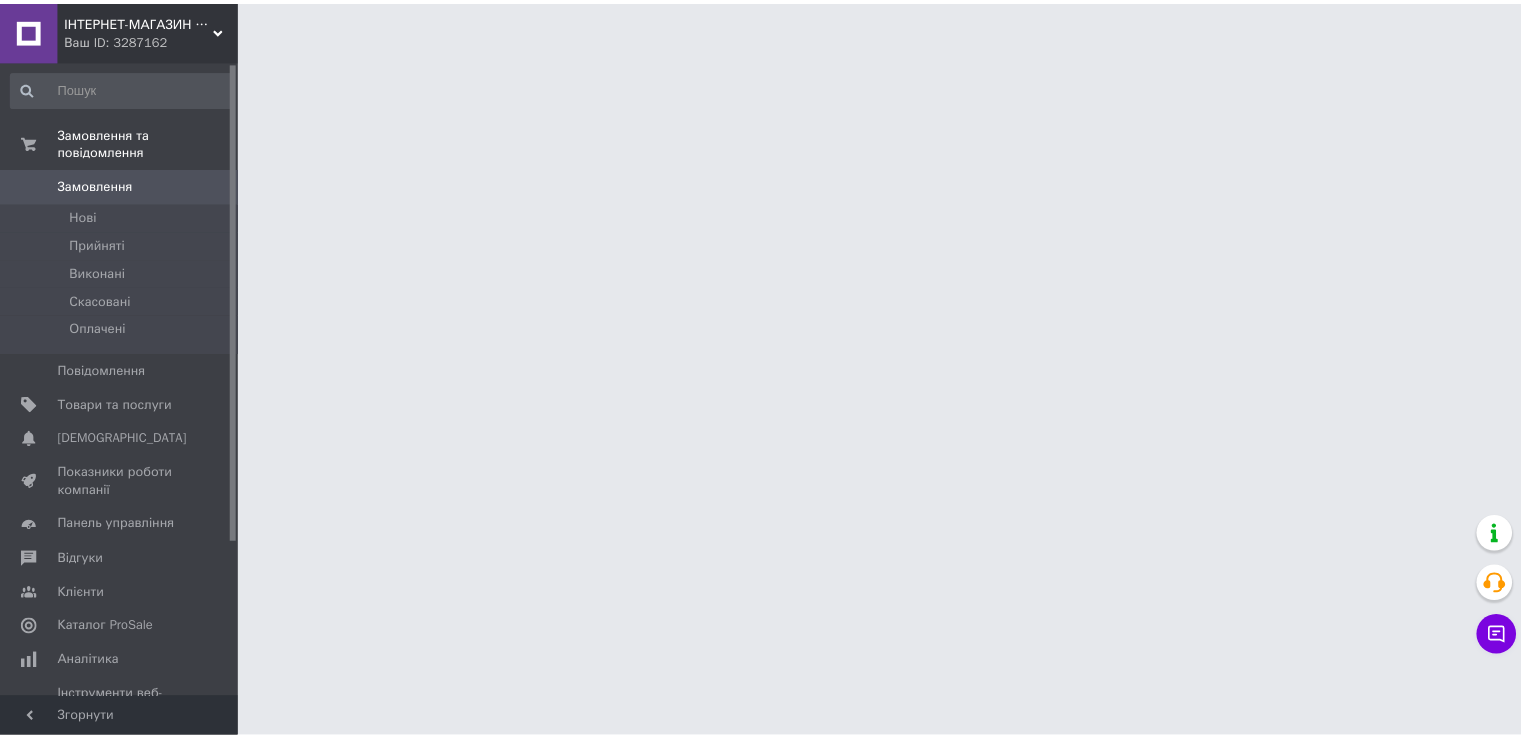 scroll, scrollTop: 0, scrollLeft: 0, axis: both 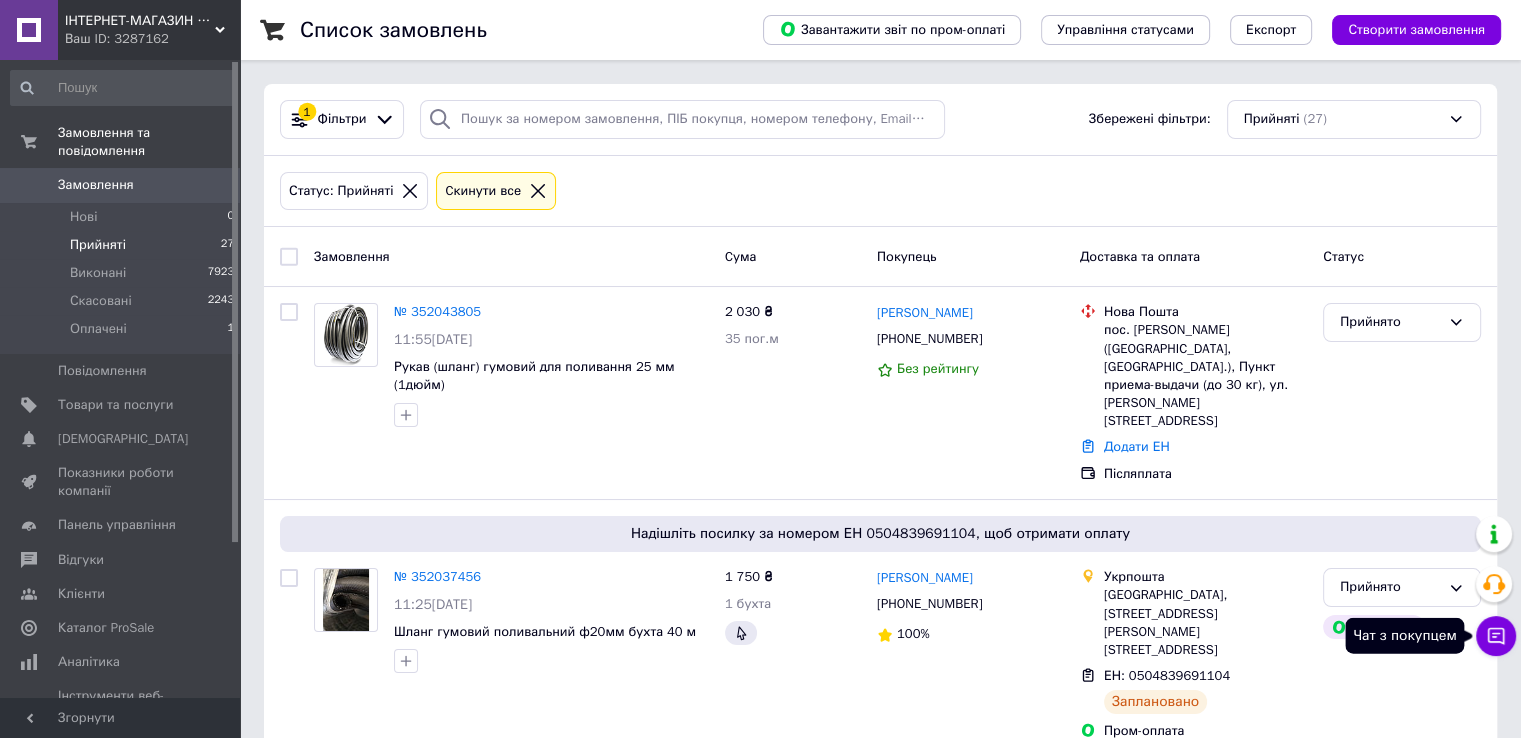 click 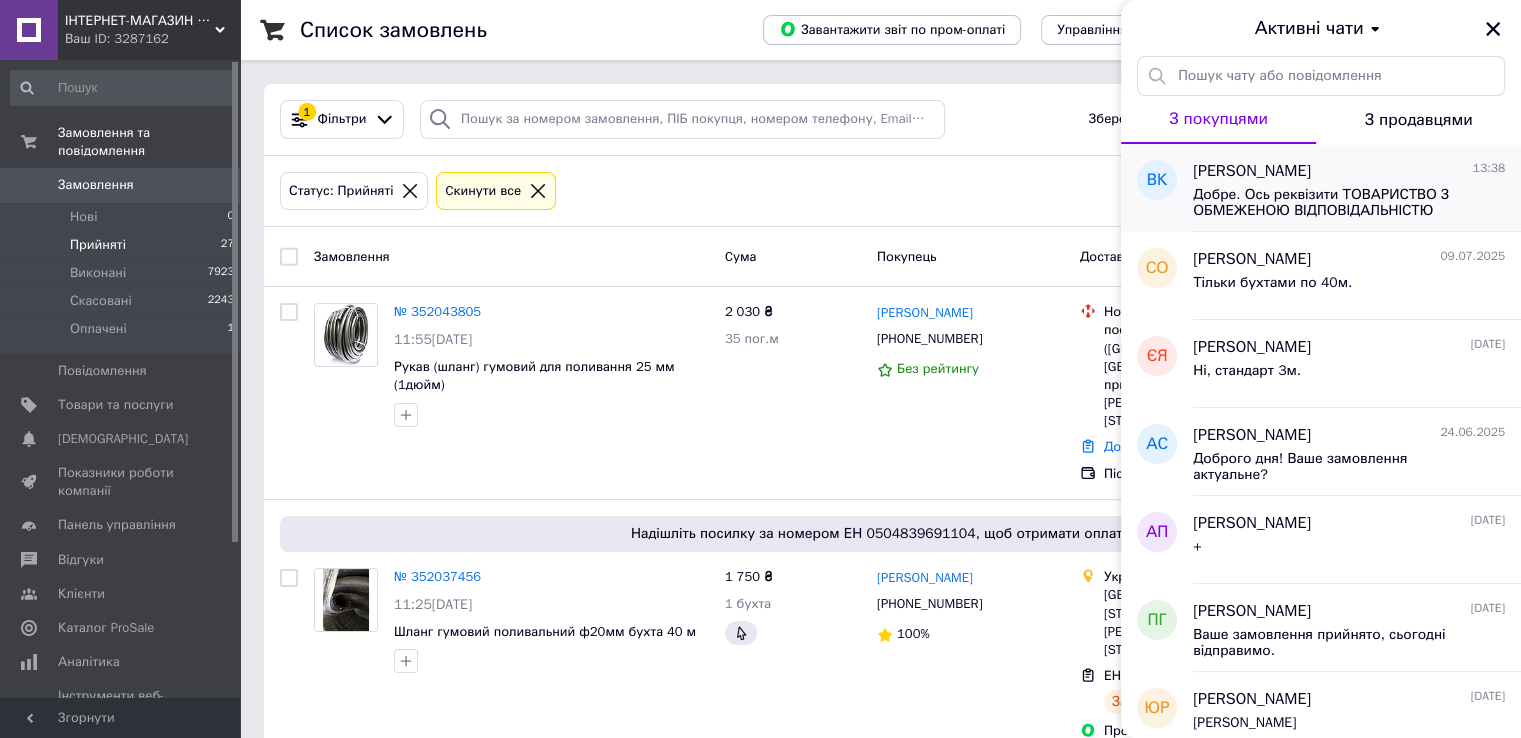 click on "[PERSON_NAME]" at bounding box center (1252, 171) 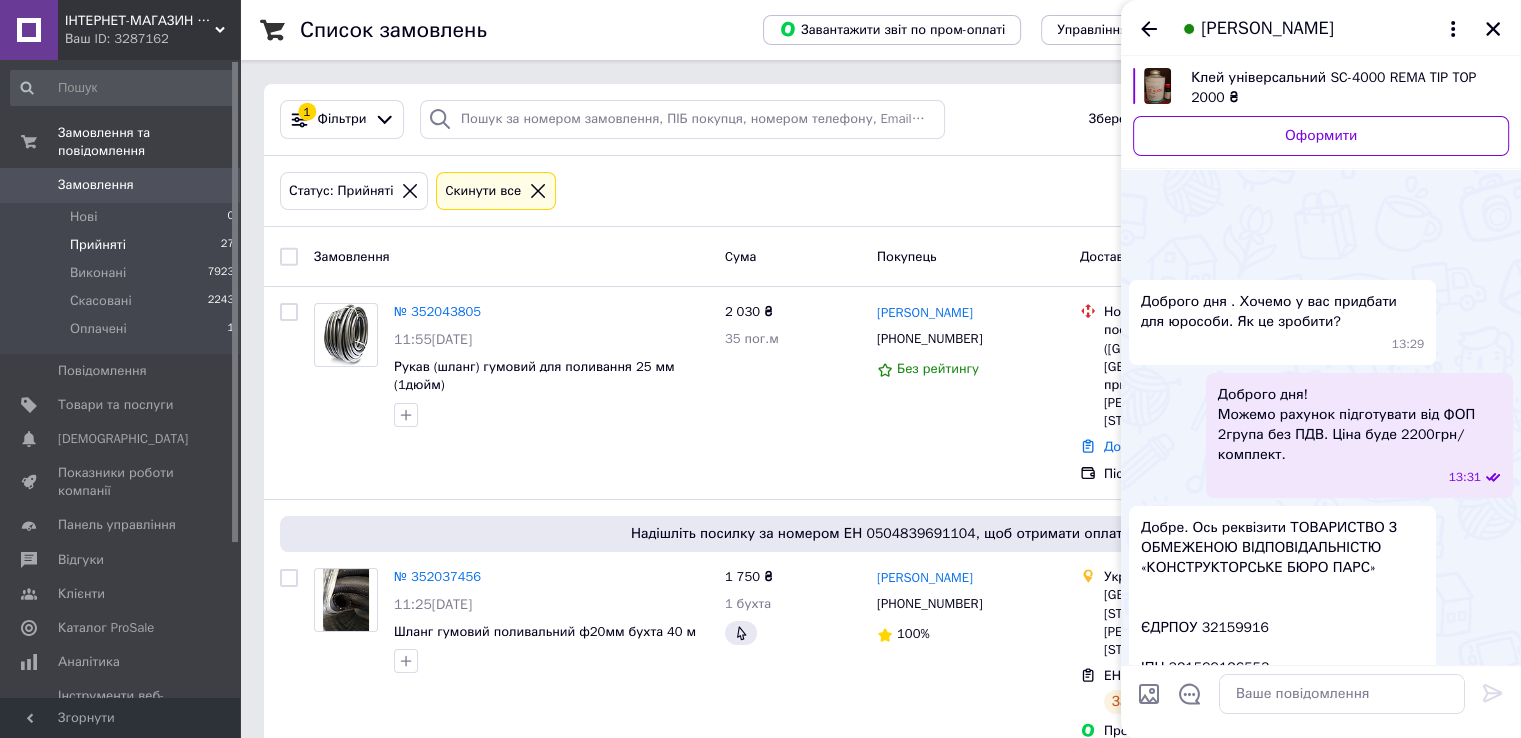 scroll, scrollTop: 274, scrollLeft: 0, axis: vertical 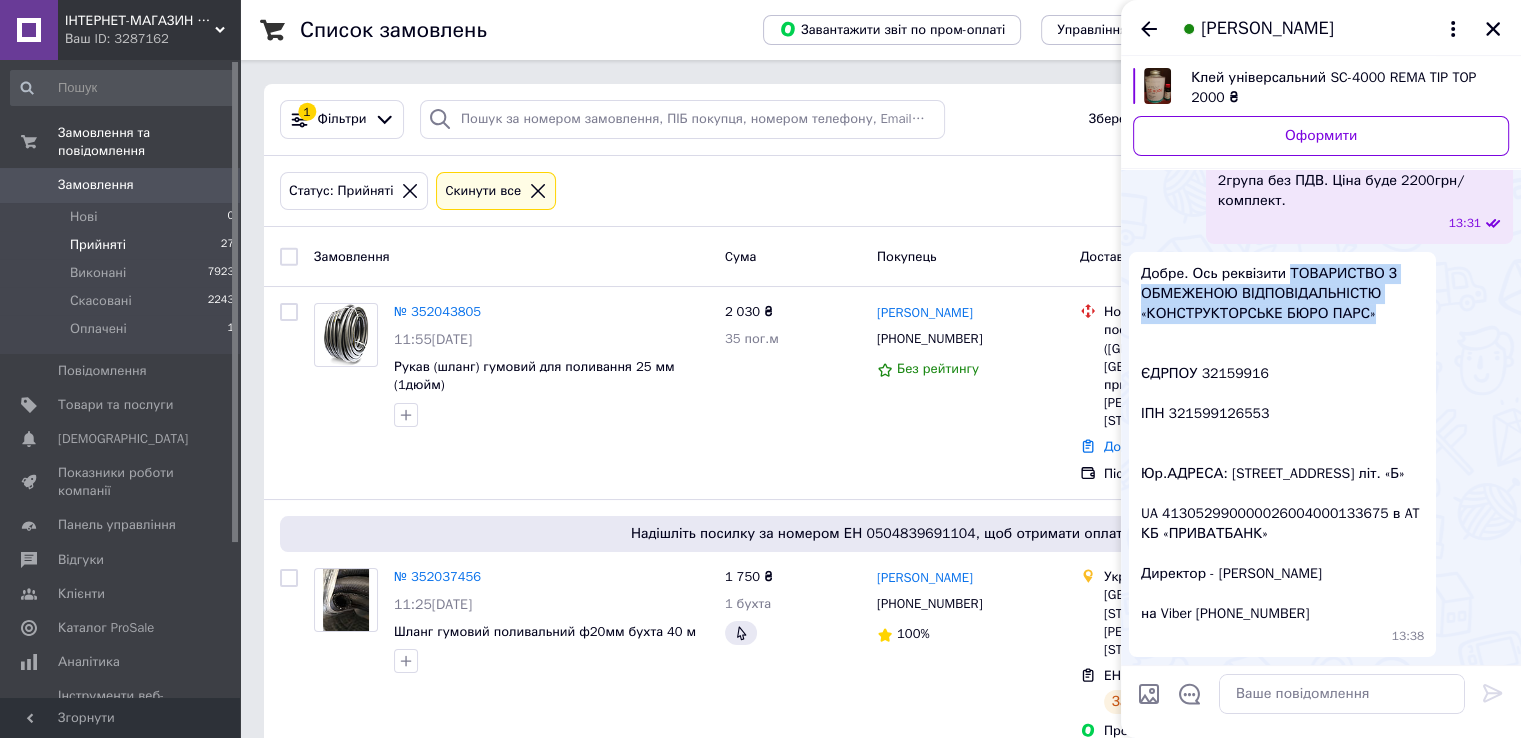 drag, startPoint x: 1283, startPoint y: 256, endPoint x: 1368, endPoint y: 298, distance: 94.81033 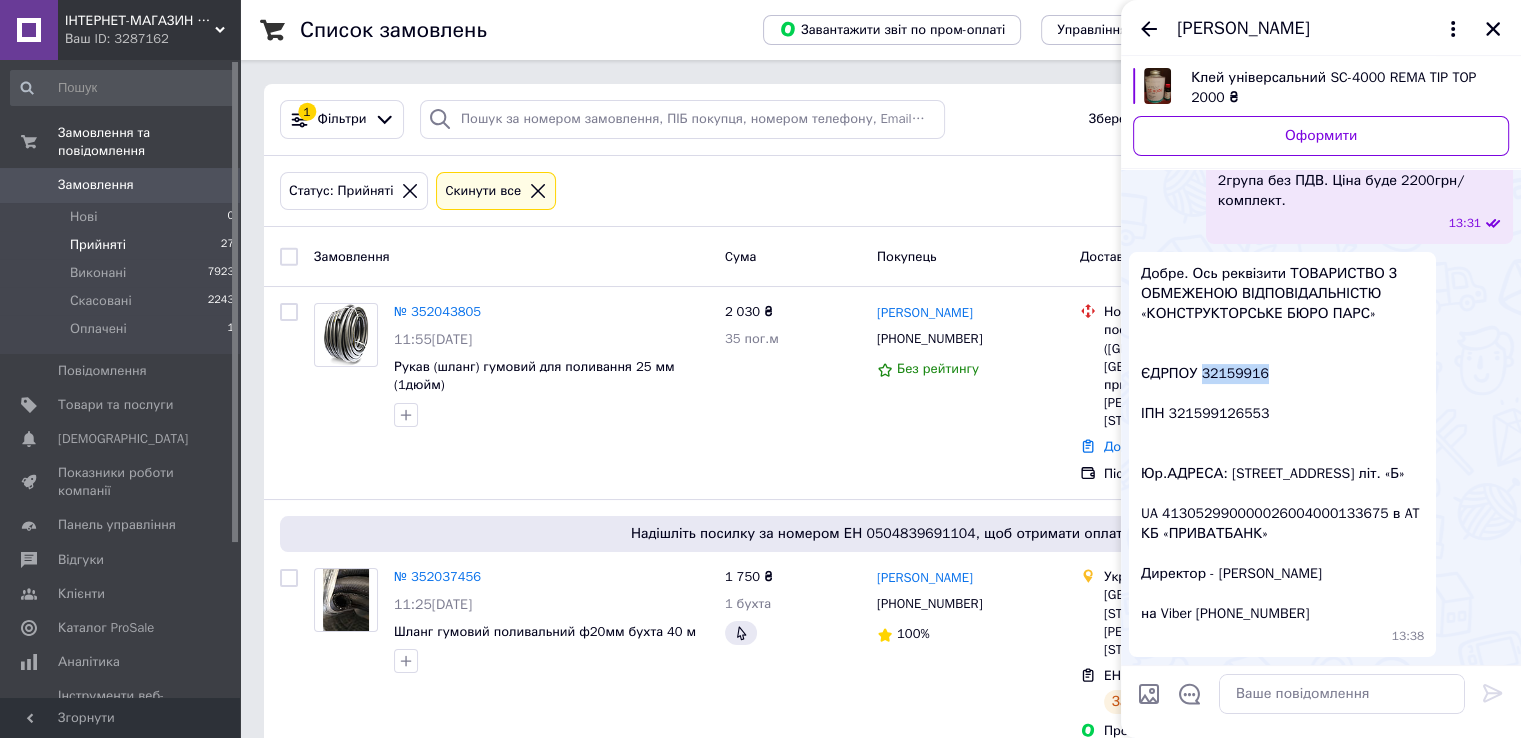 drag, startPoint x: 1201, startPoint y: 356, endPoint x: 1242, endPoint y: 360, distance: 41.19466 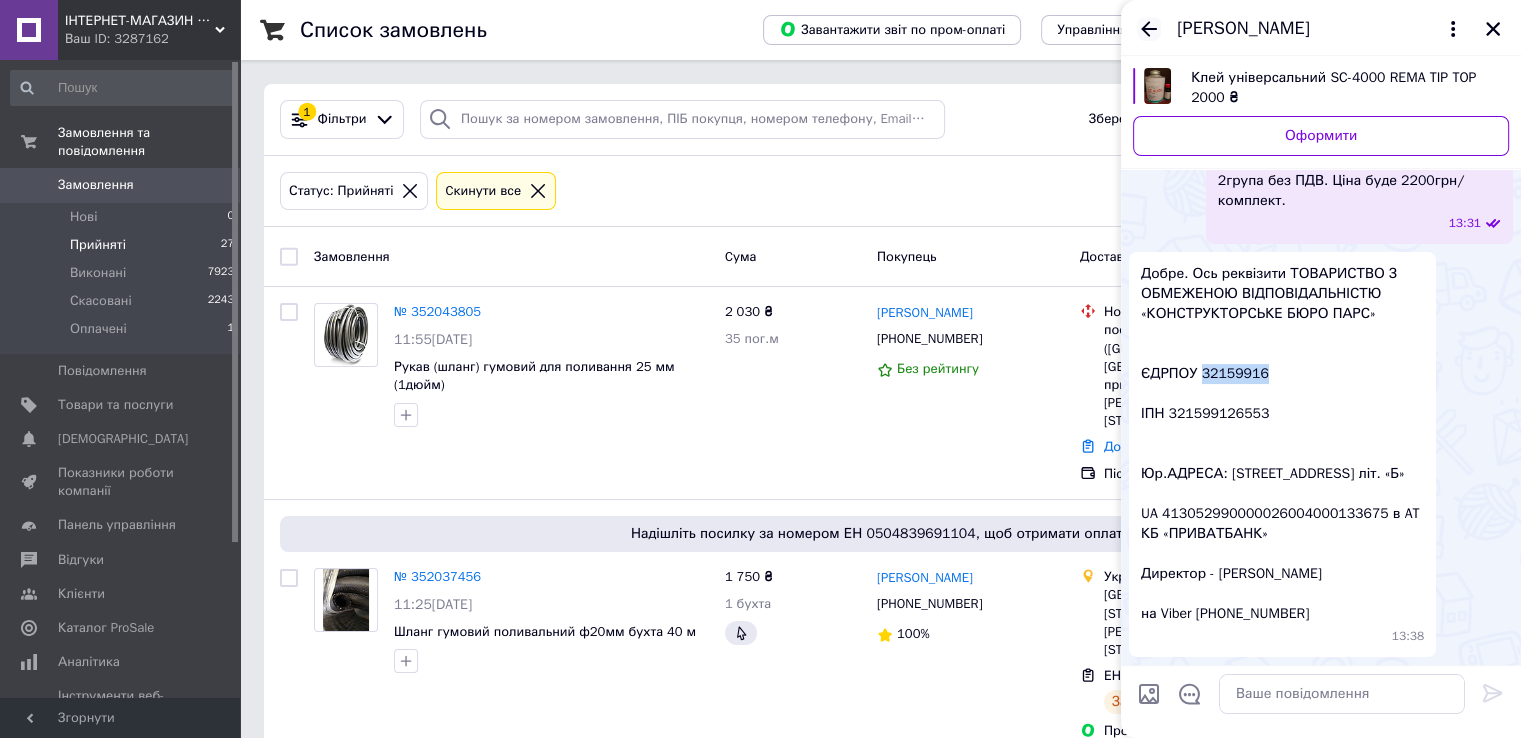 click 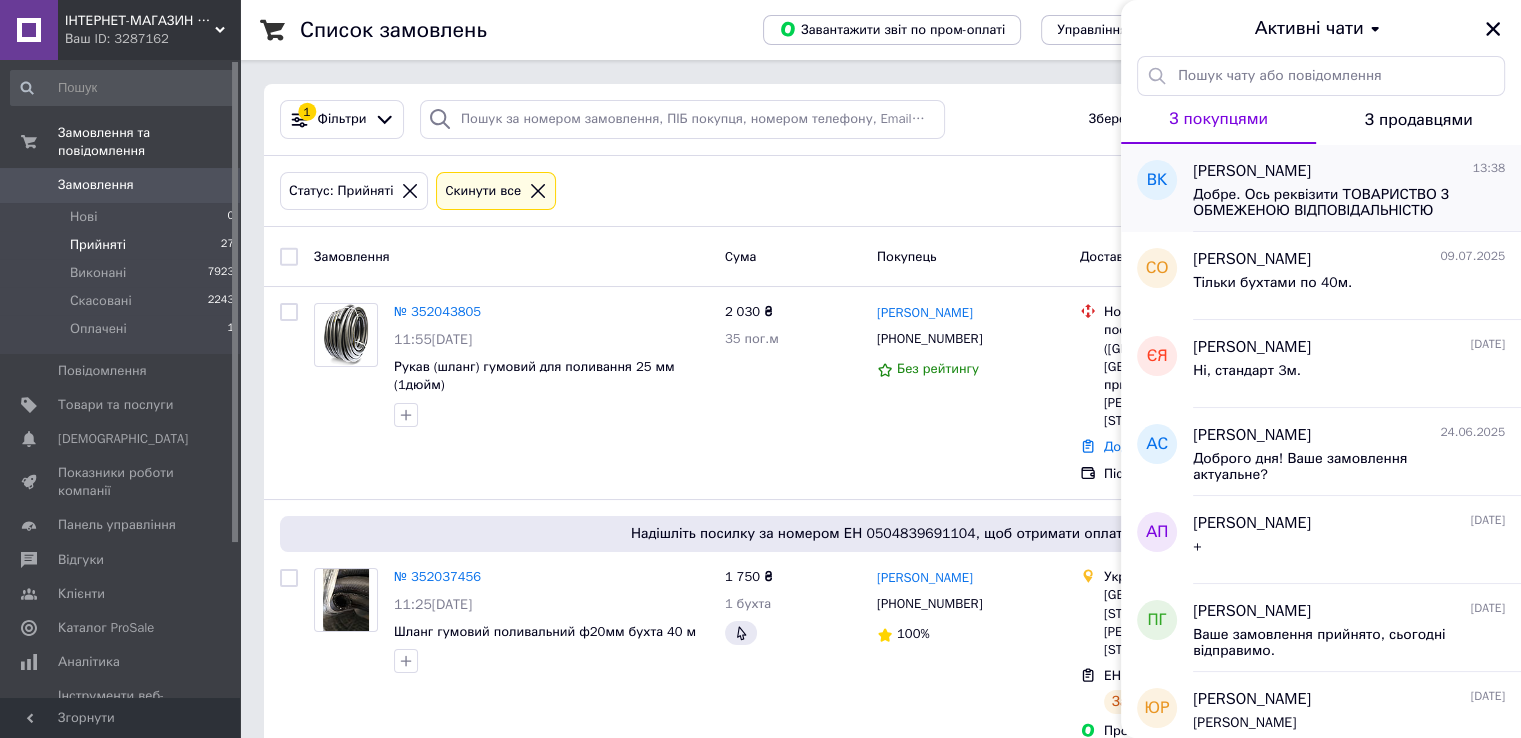click on "Добре. Ось реквізити  ТОВАРИСТВО З ОБМЕЖЕНОЮ ВІДПОВІДАЛЬНІСТЮ «КОНСТРУКТОРСЬКЕ БЮРО ПАРС»
ЄДРПОУ 32159916
ІПН  321599126553
Юр.АДРЕСА: 03142, м.Київ, проспект Академіка Палладіна, буд.44 літ. «Б»
UA 413052990000026004000133675 в  AT КБ «ПРИВАТБАНК»
Директор -  Клейменов Аким Ігорович
на Viber +380 67 233 38 36" at bounding box center [1335, 203] 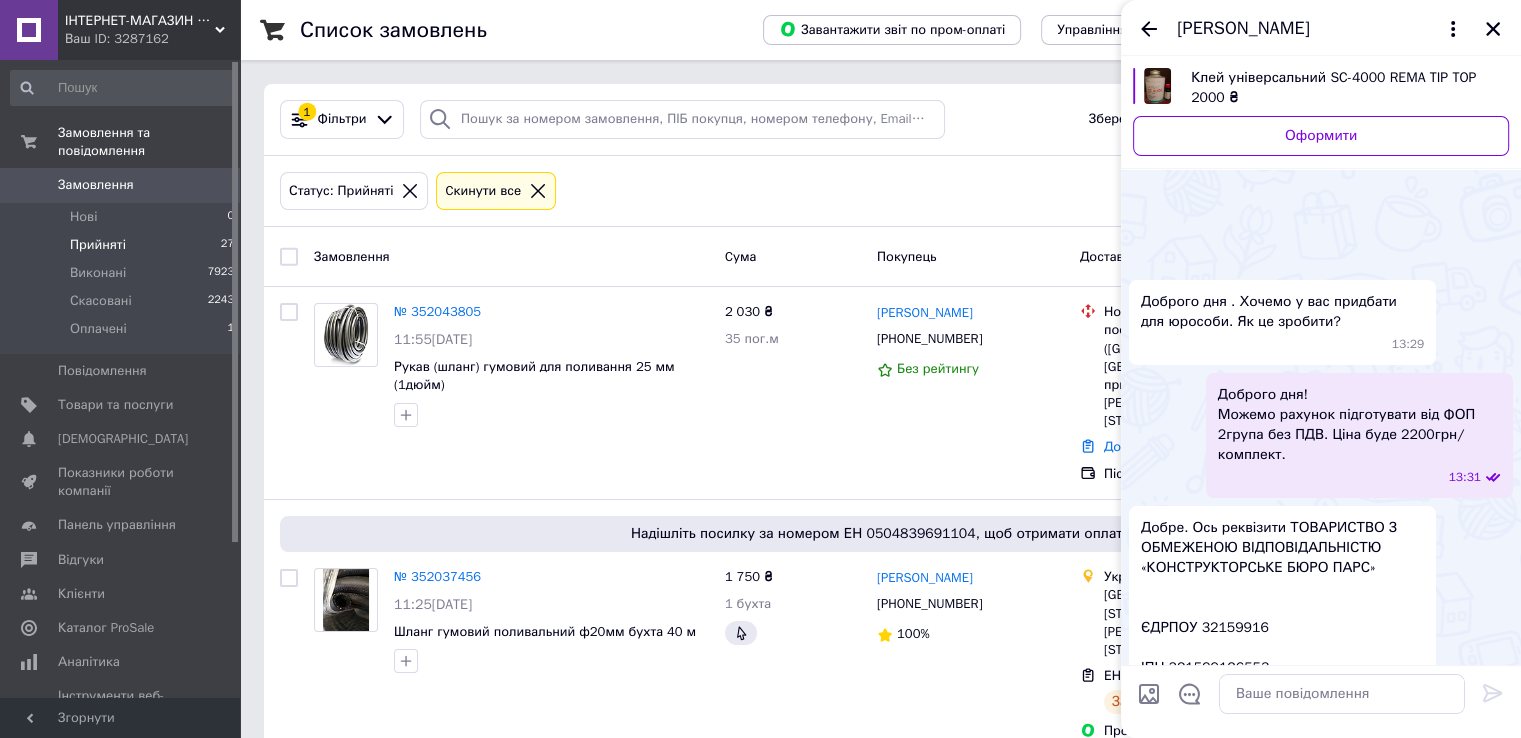 scroll, scrollTop: 274, scrollLeft: 0, axis: vertical 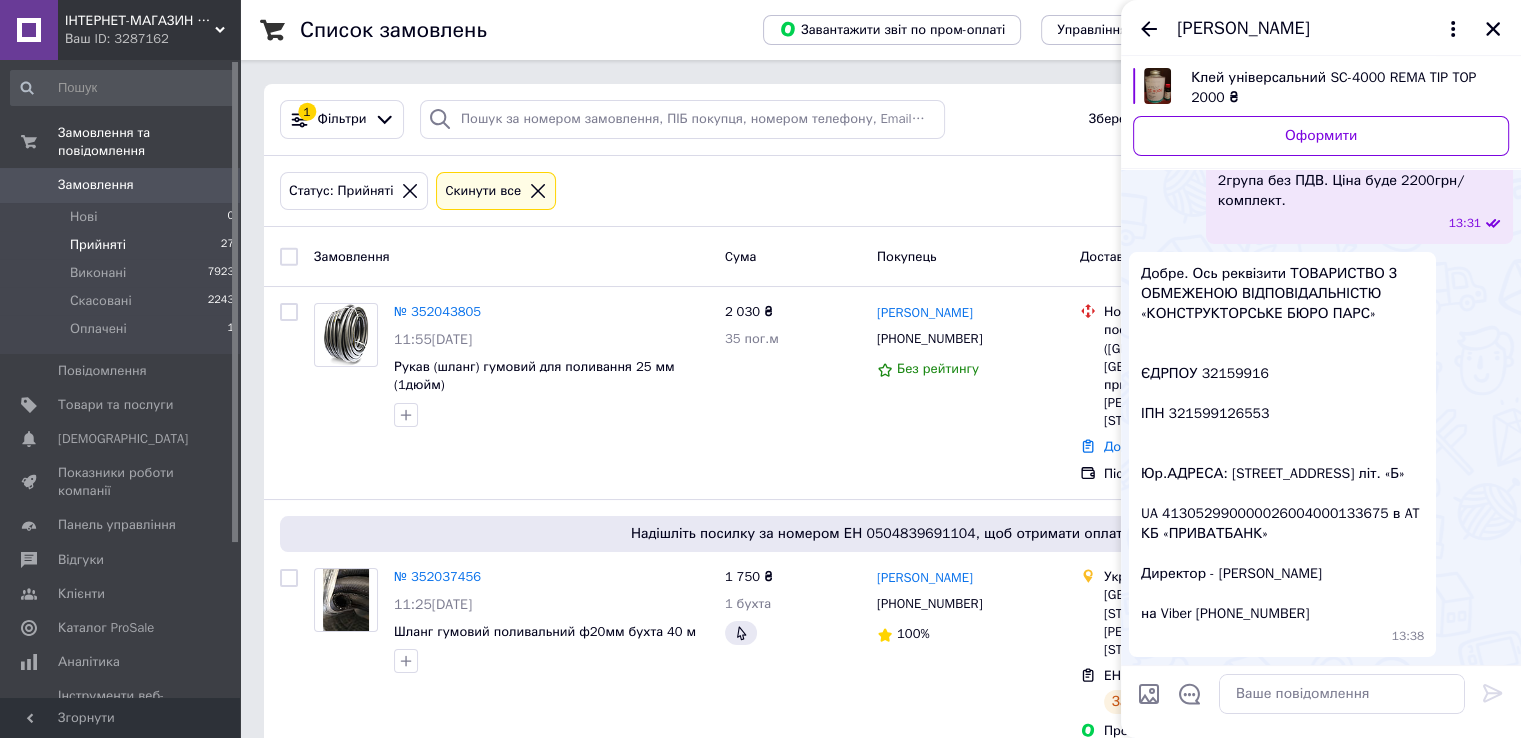 click at bounding box center (1149, 694) 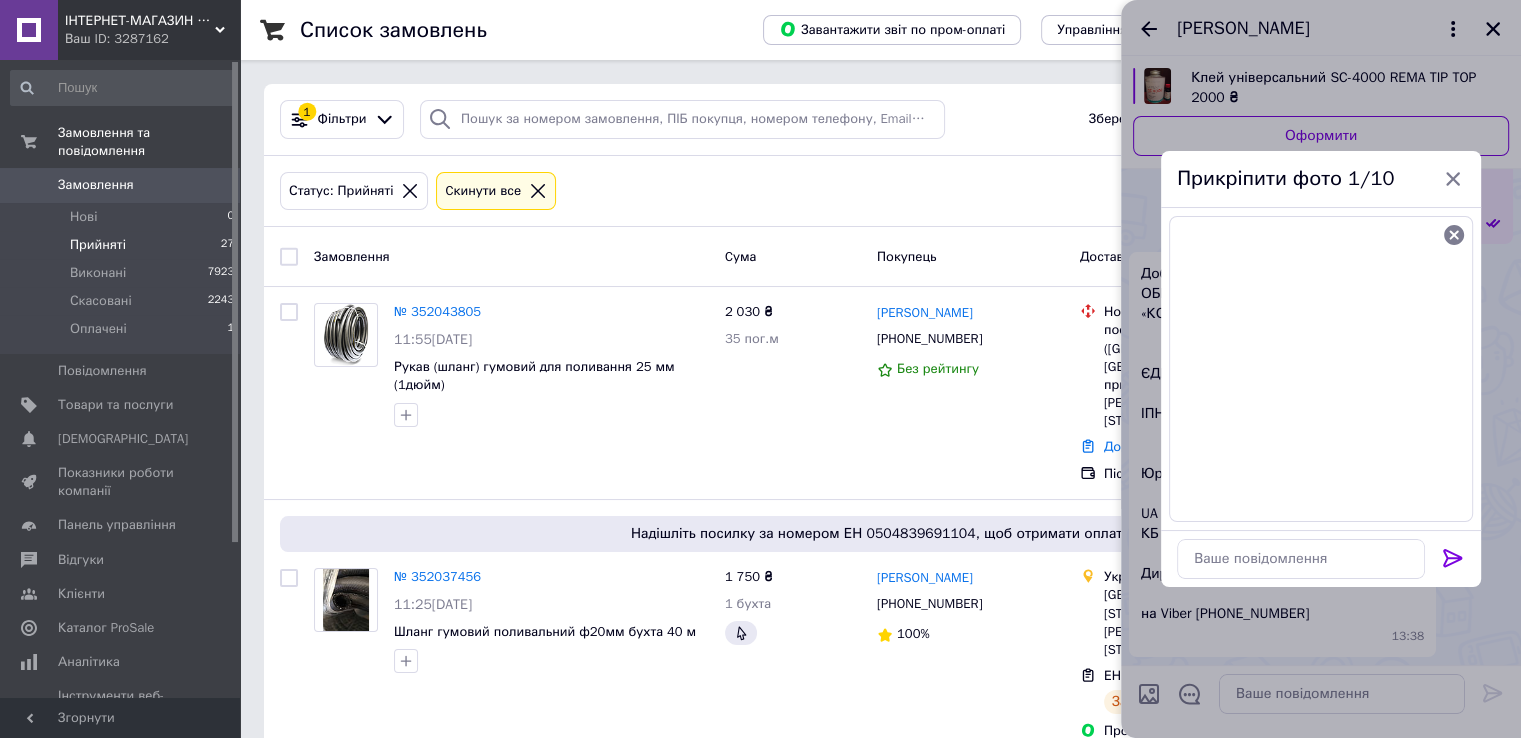 click 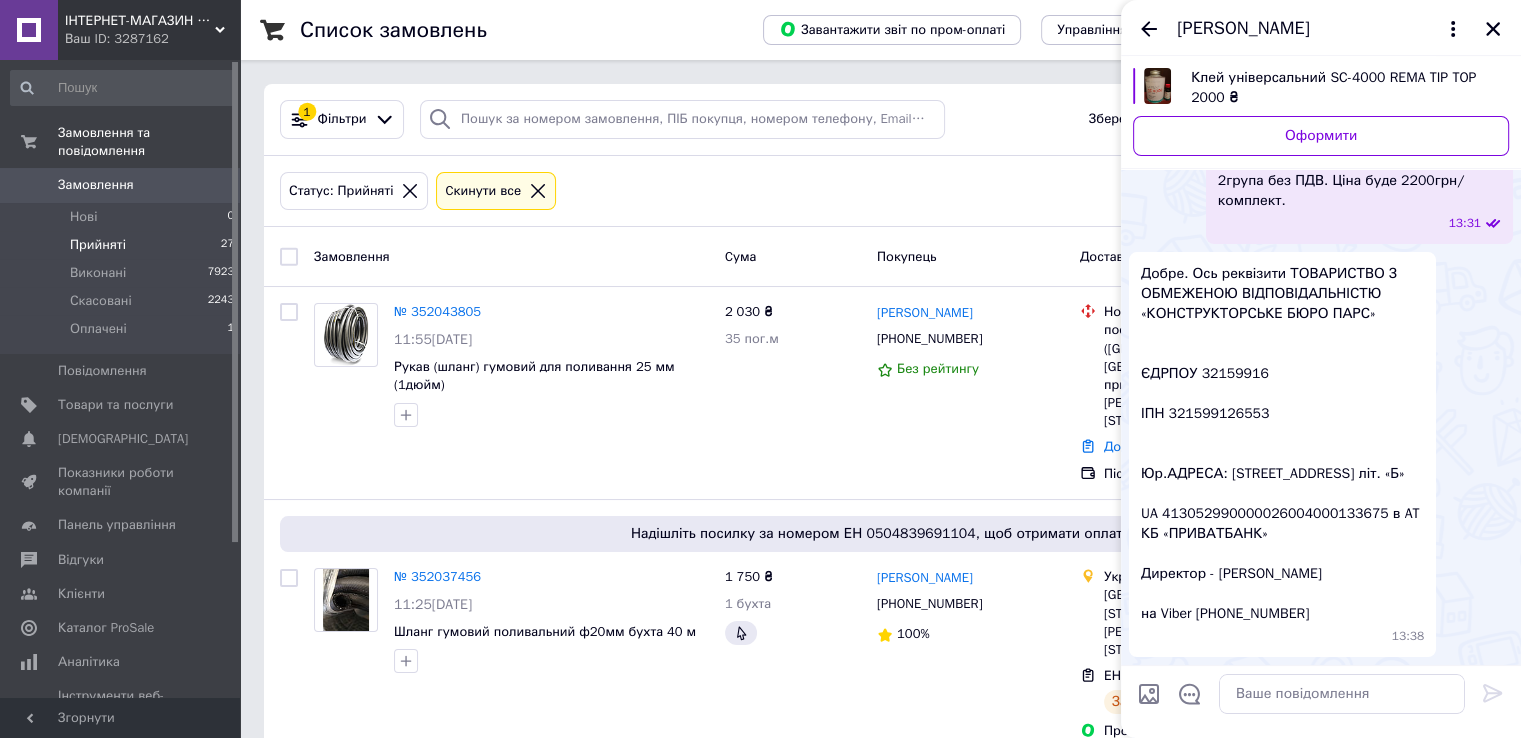 scroll, scrollTop: 223, scrollLeft: 0, axis: vertical 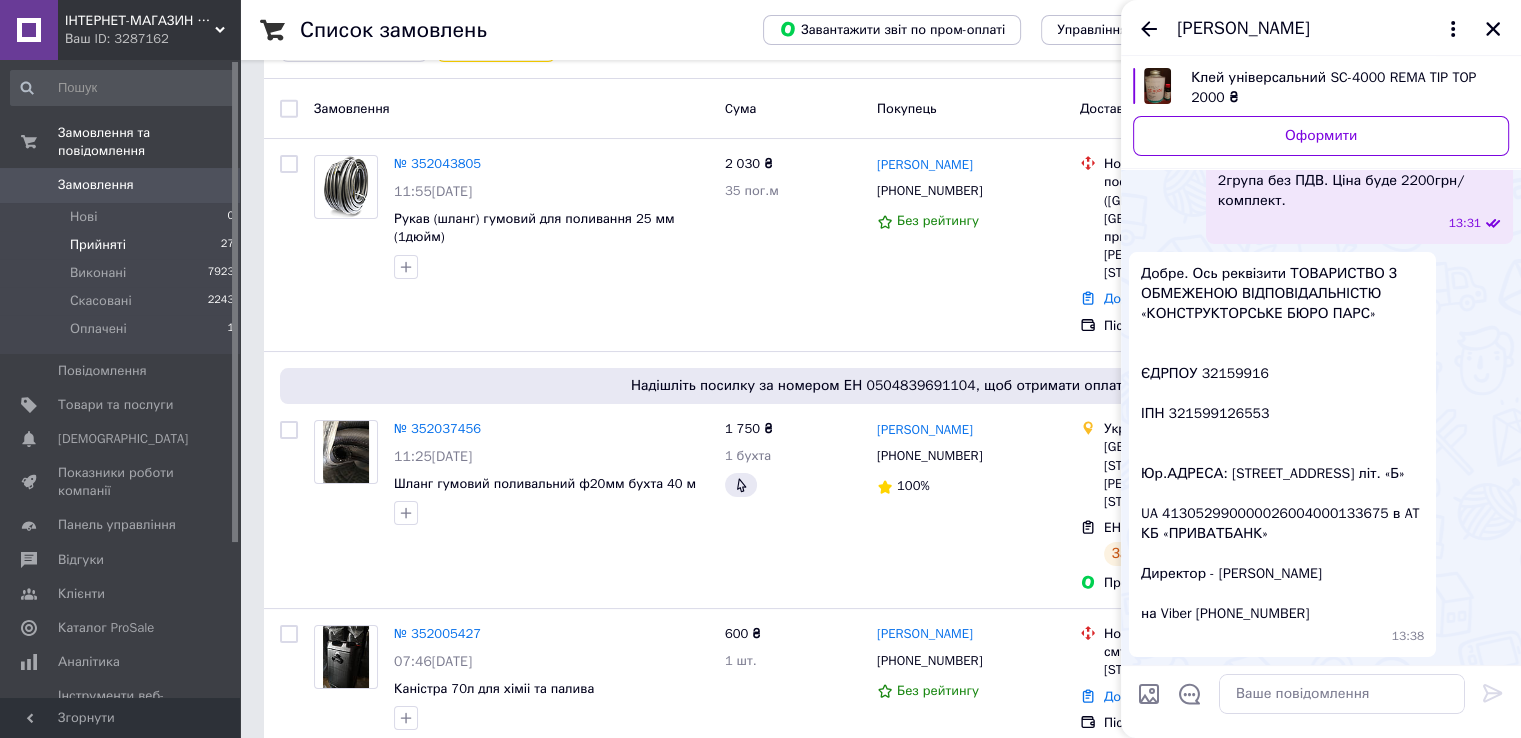 drag, startPoint x: 1204, startPoint y: 610, endPoint x: 1257, endPoint y: 633, distance: 57.77543 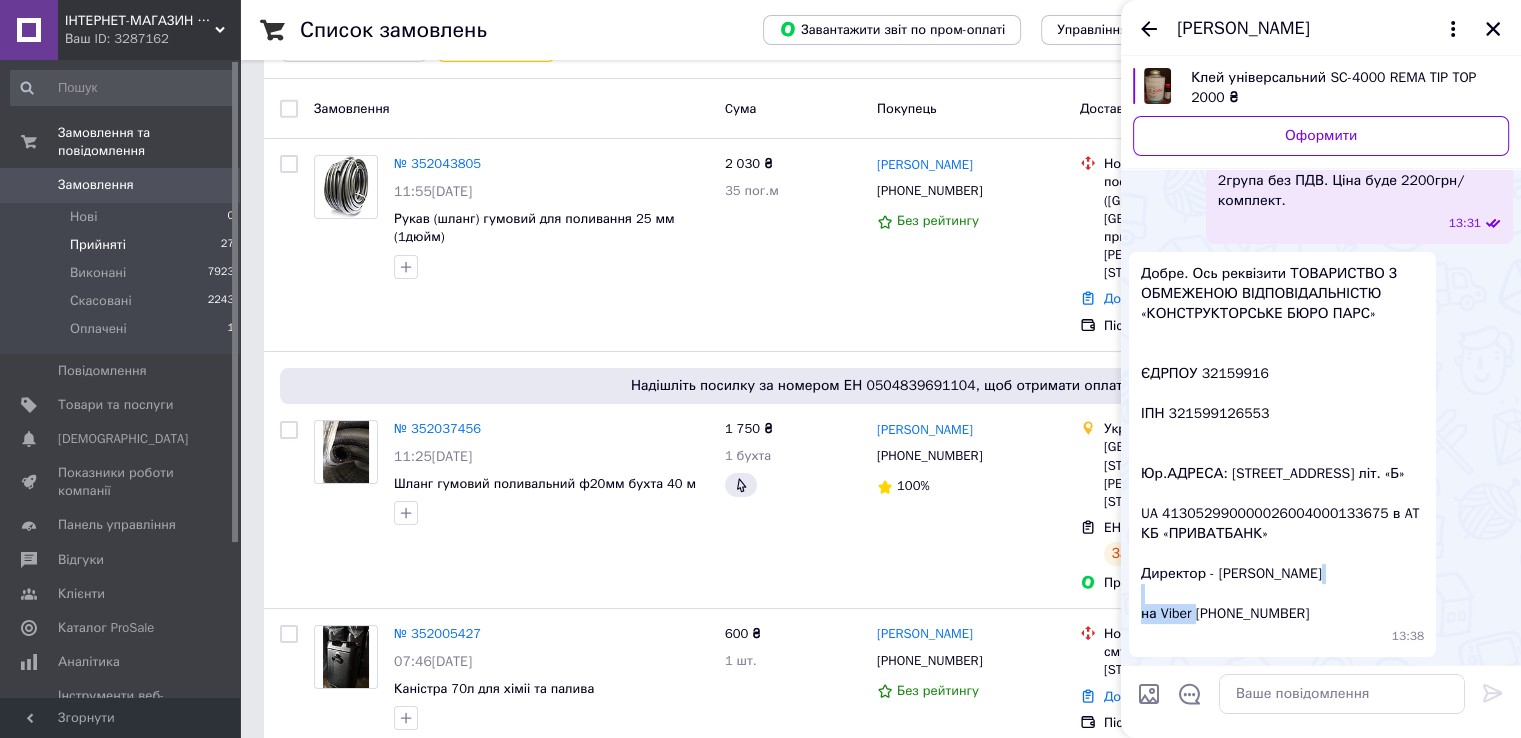 drag, startPoint x: 1197, startPoint y: 611, endPoint x: 1292, endPoint y: 605, distance: 95.189285 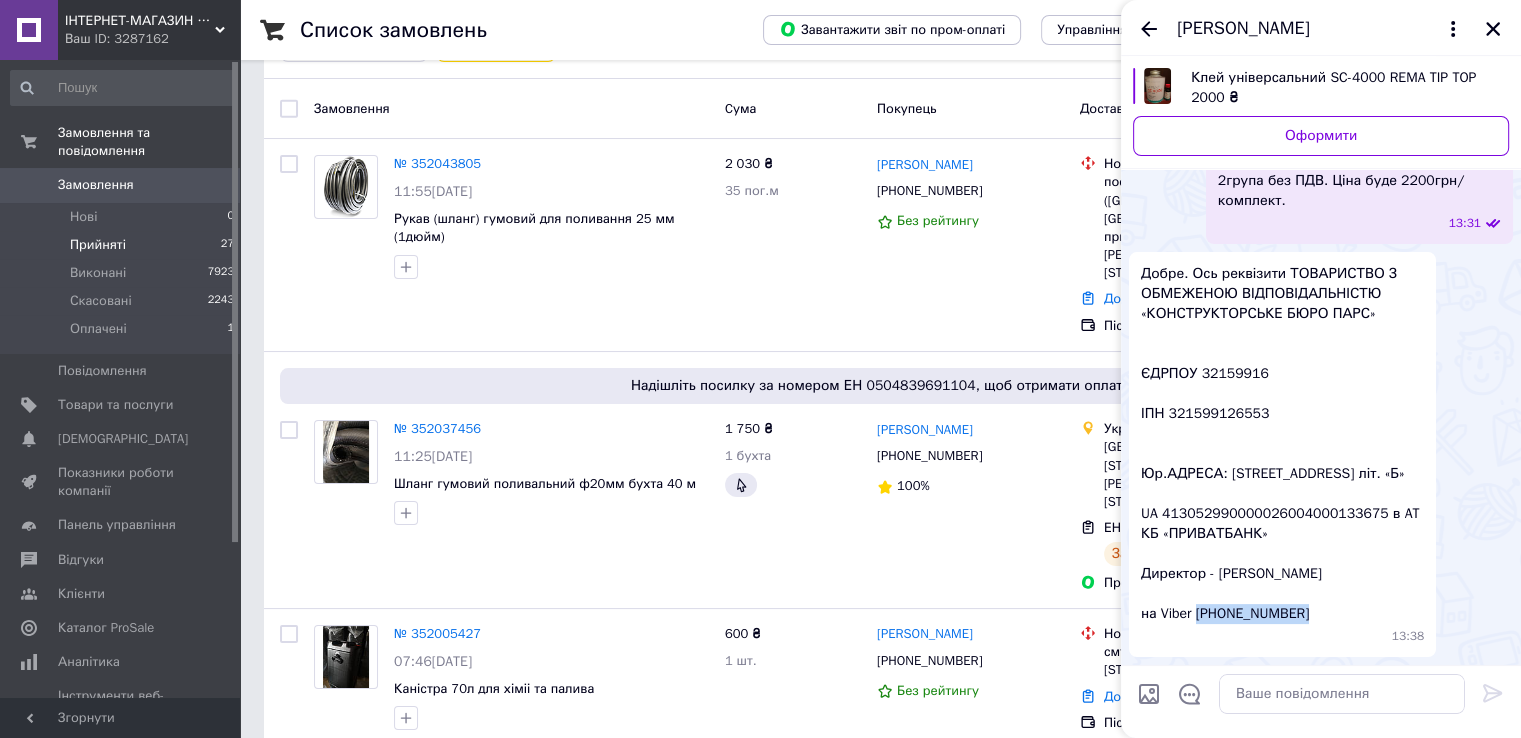 click on "Добре. Ось реквізити  ТОВАРИСТВО З ОБМЕЖЕНОЮ ВІДПОВІДАЛЬНІСТЮ «КОНСТРУКТОРСЬКЕ БЮРО ПАРС» ЄДРПОУ 32159916  ІПН  321599126553 Юр.АДРЕСА: 03142, м.Київ, проспект Академіка Палладіна, буд.44 літ. «Б»  UA 413052990000026004000133675 в  AT КБ «ПРИВАТБАНК» Директор -  Клейменов Аким Ігорович на Viber +380 67 233 38 36" at bounding box center [1282, 444] 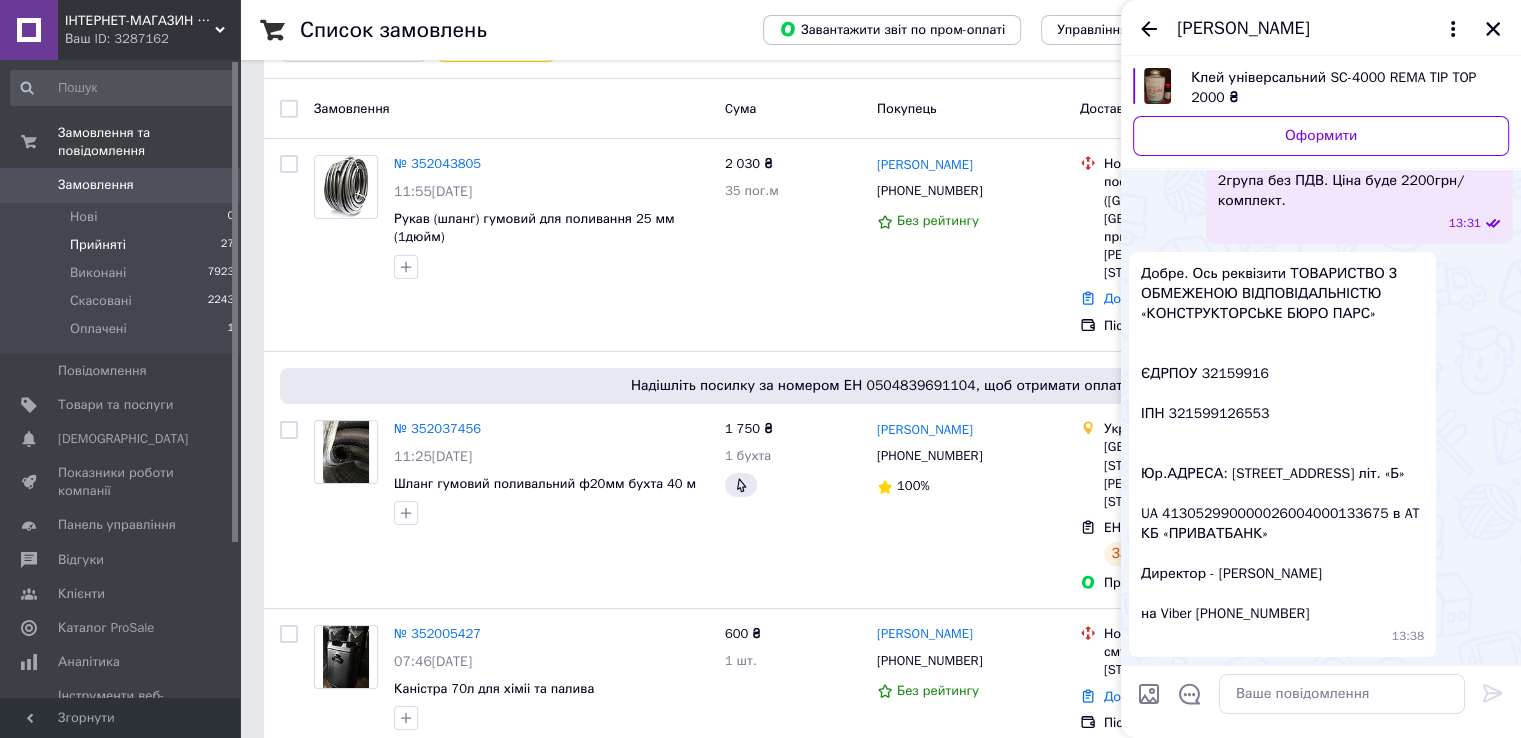 drag, startPoint x: 1212, startPoint y: 613, endPoint x: 1295, endPoint y: 617, distance: 83.09633 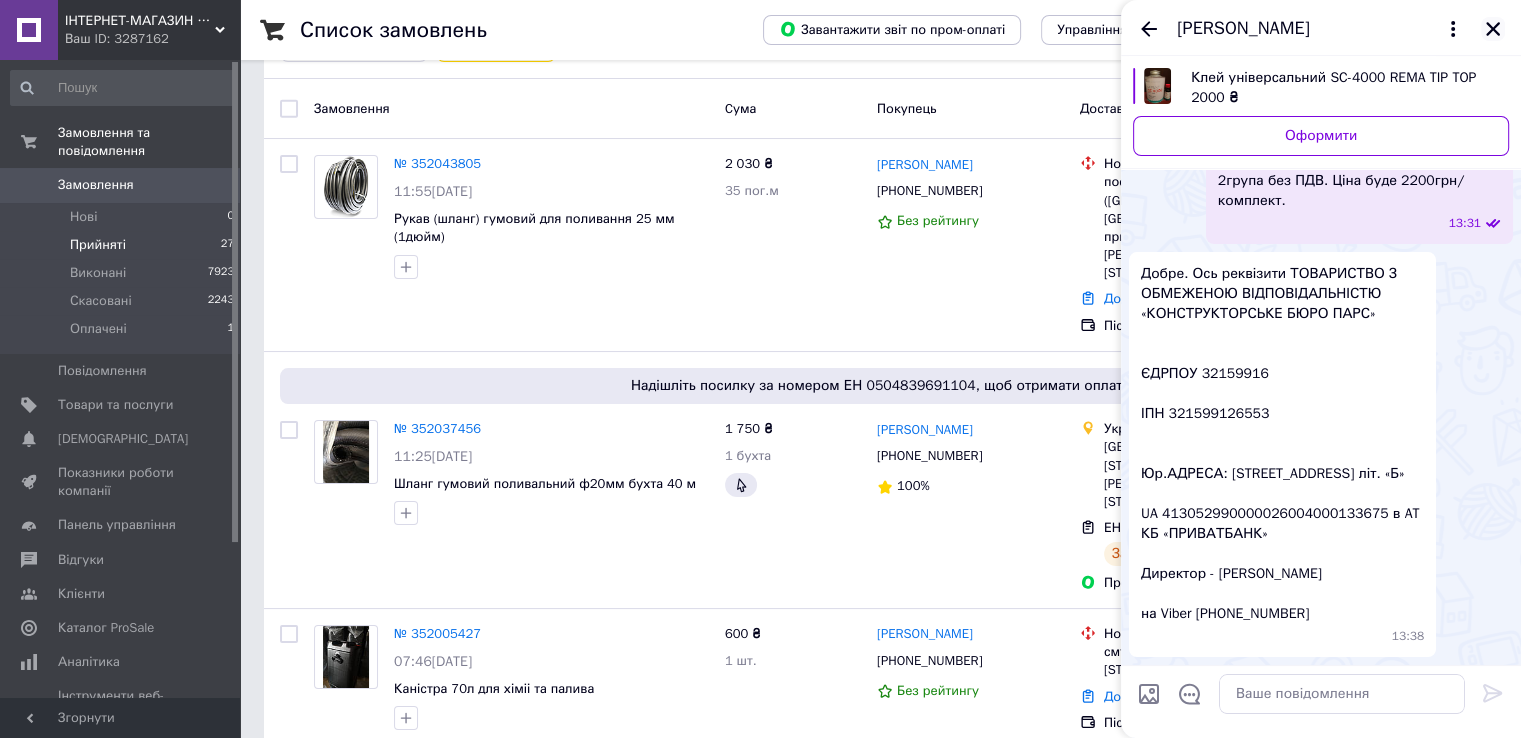 click 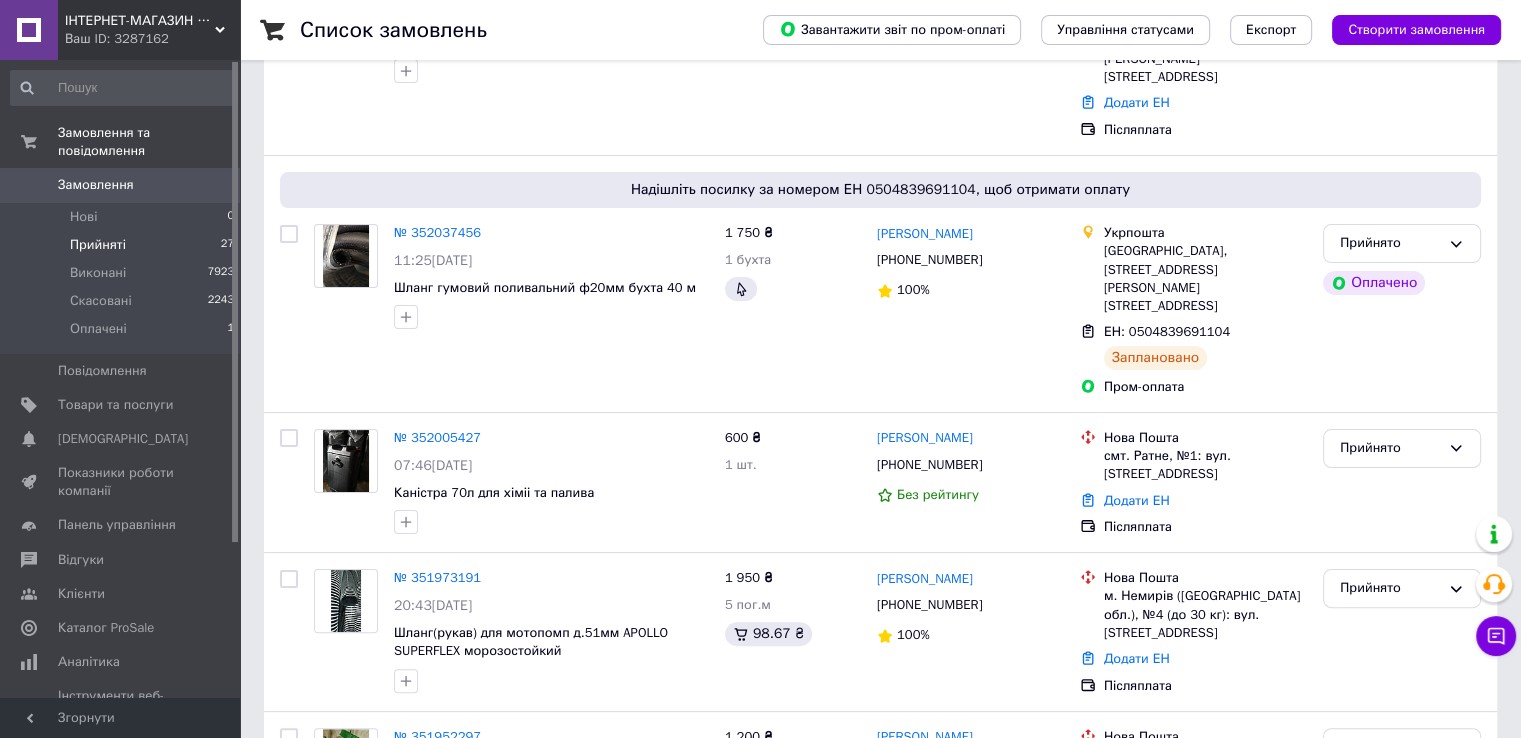 scroll, scrollTop: 379, scrollLeft: 0, axis: vertical 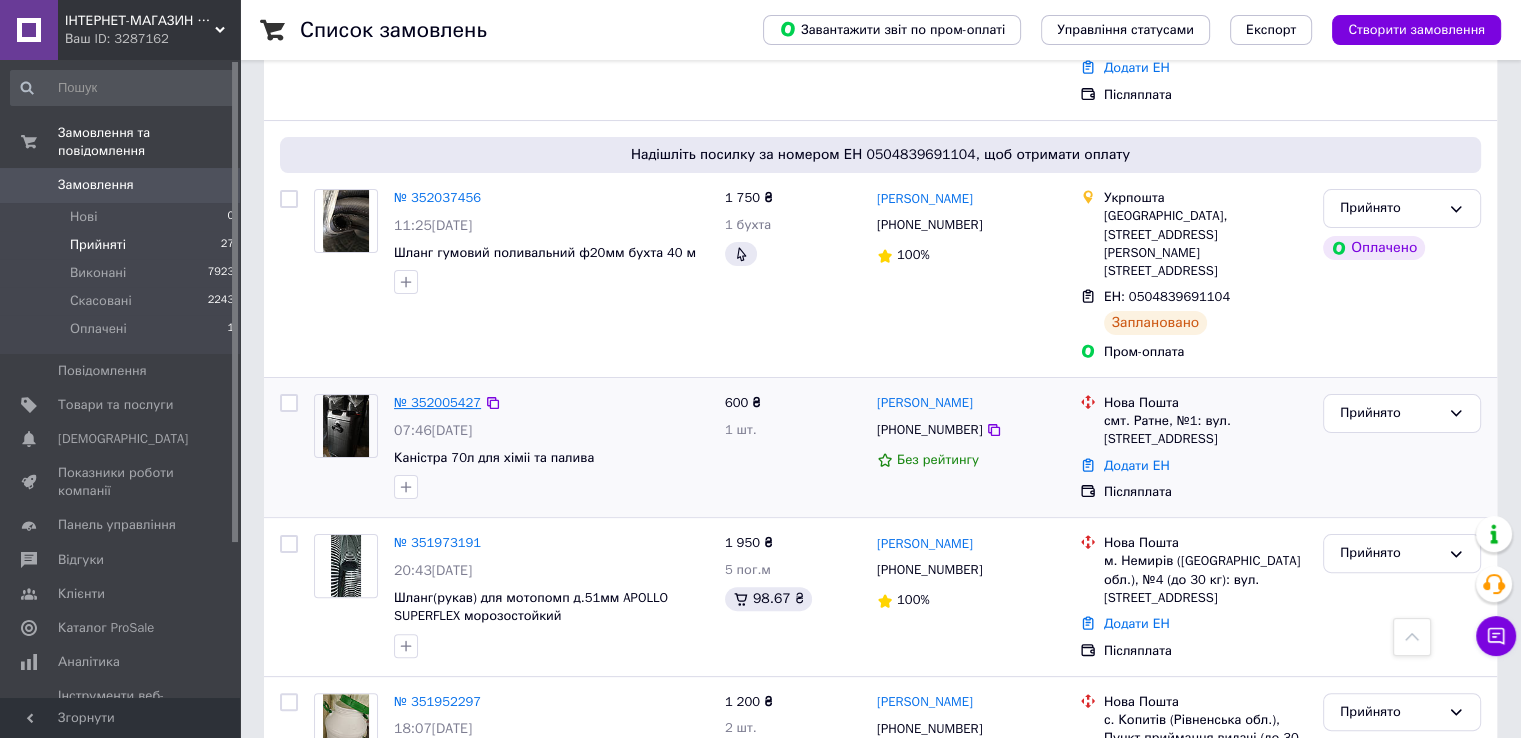 click on "№ 352005427" at bounding box center (437, 402) 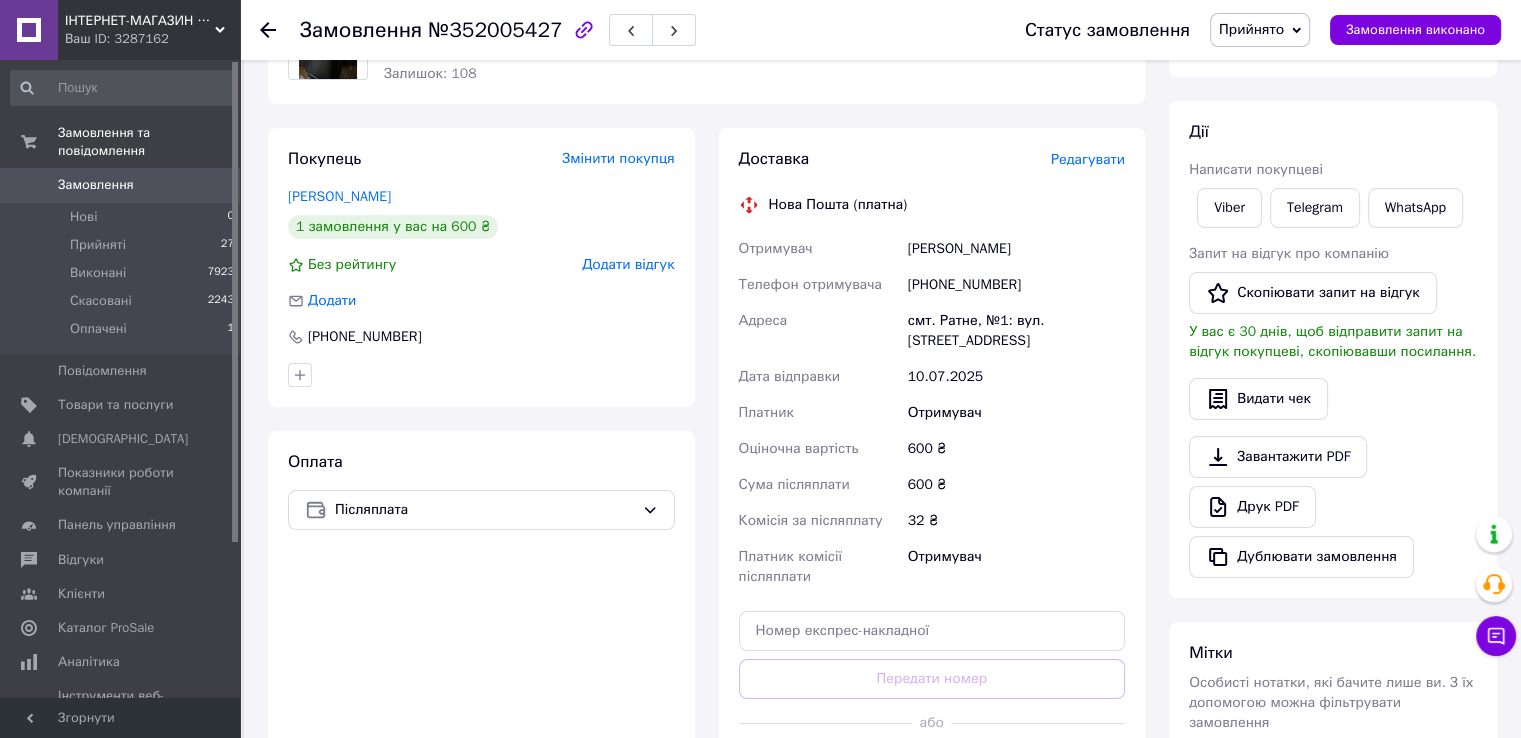 scroll, scrollTop: 366, scrollLeft: 0, axis: vertical 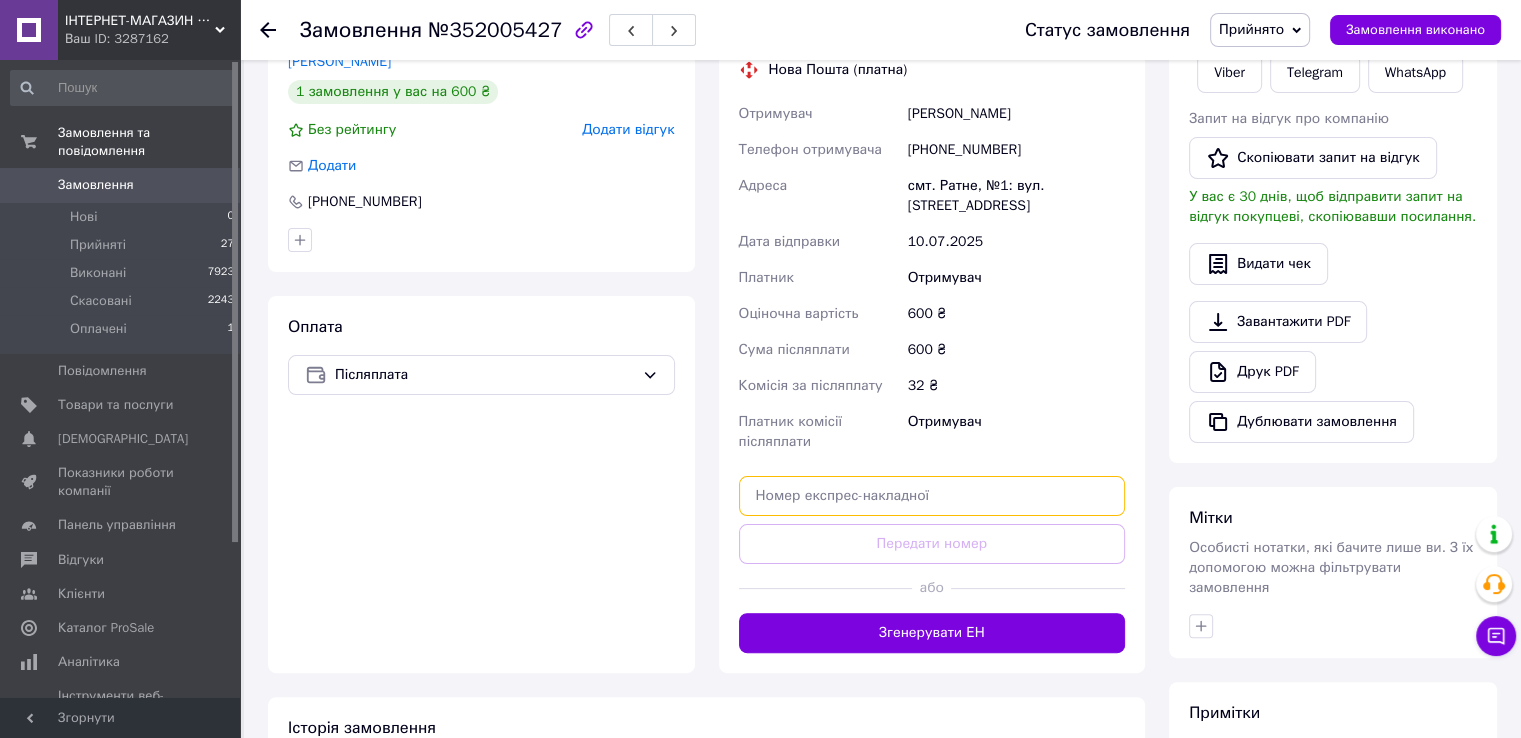 click at bounding box center (932, 496) 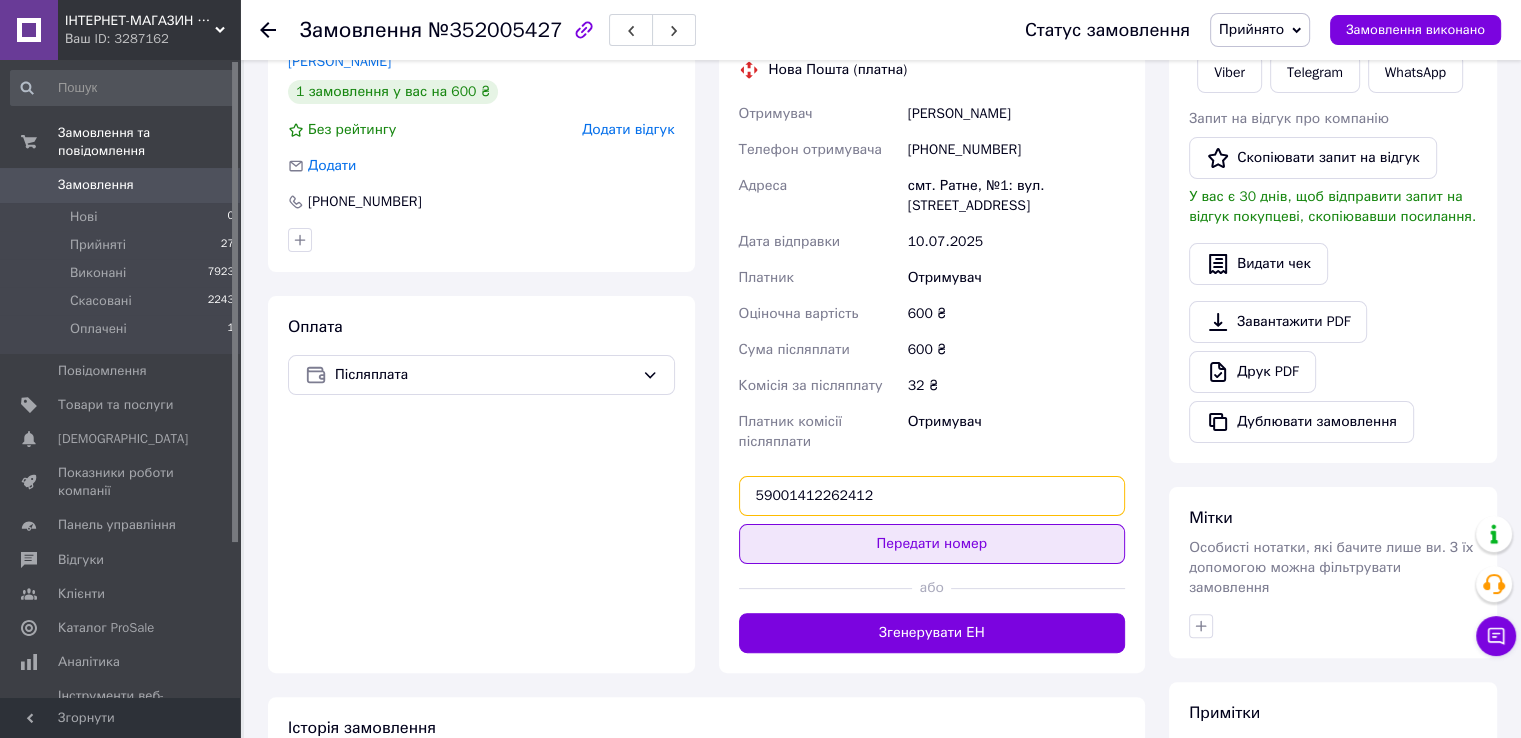 type on "59001412262412" 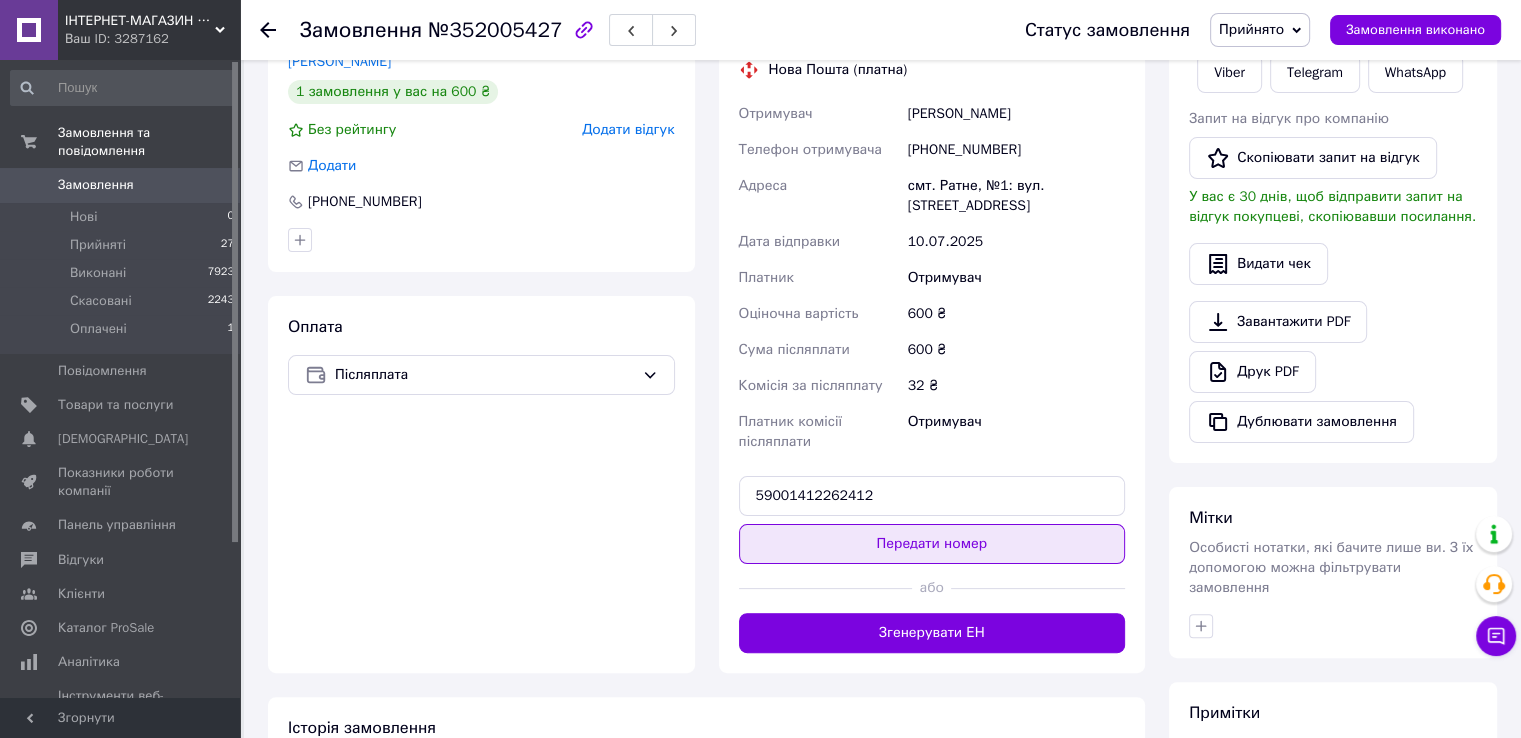 click on "Передати номер" at bounding box center (932, 544) 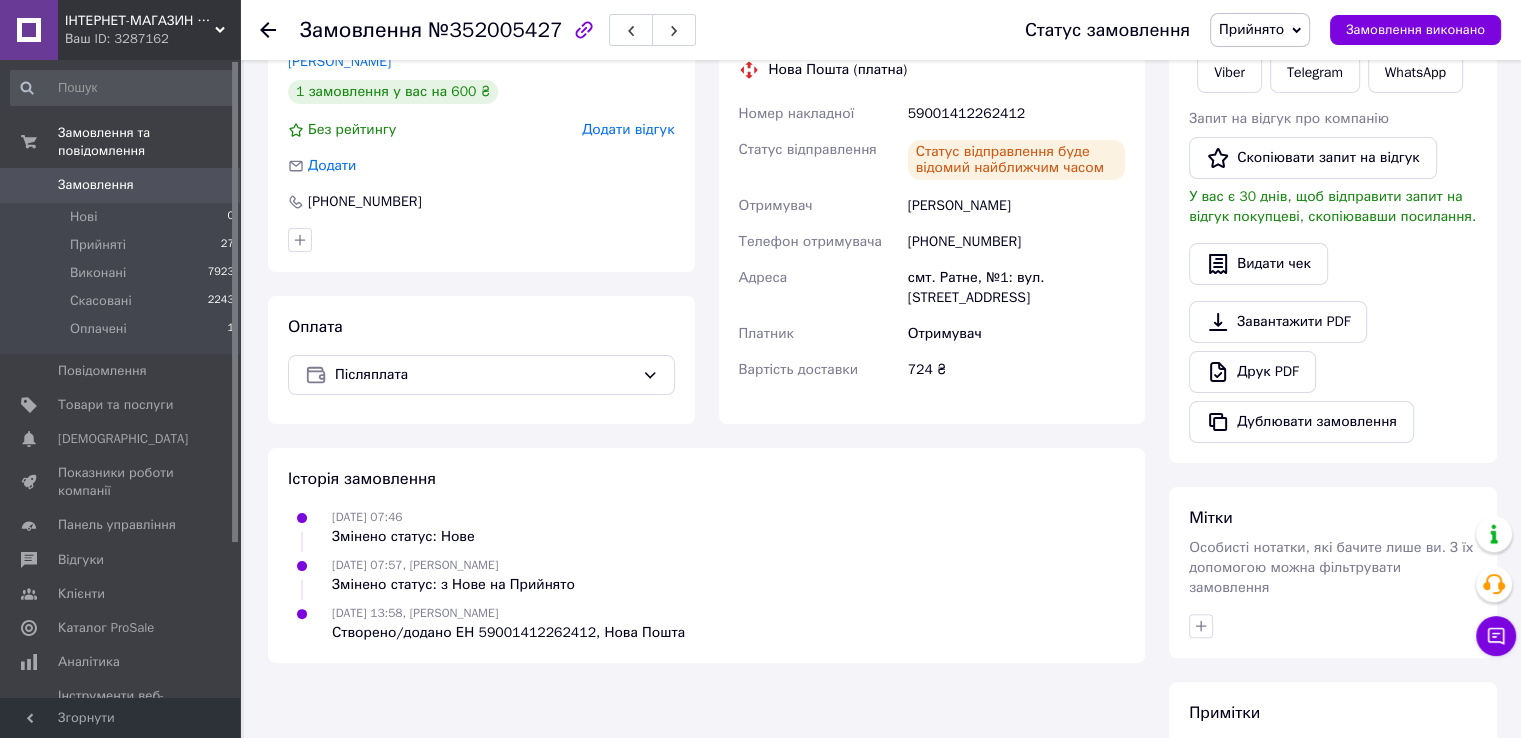 click 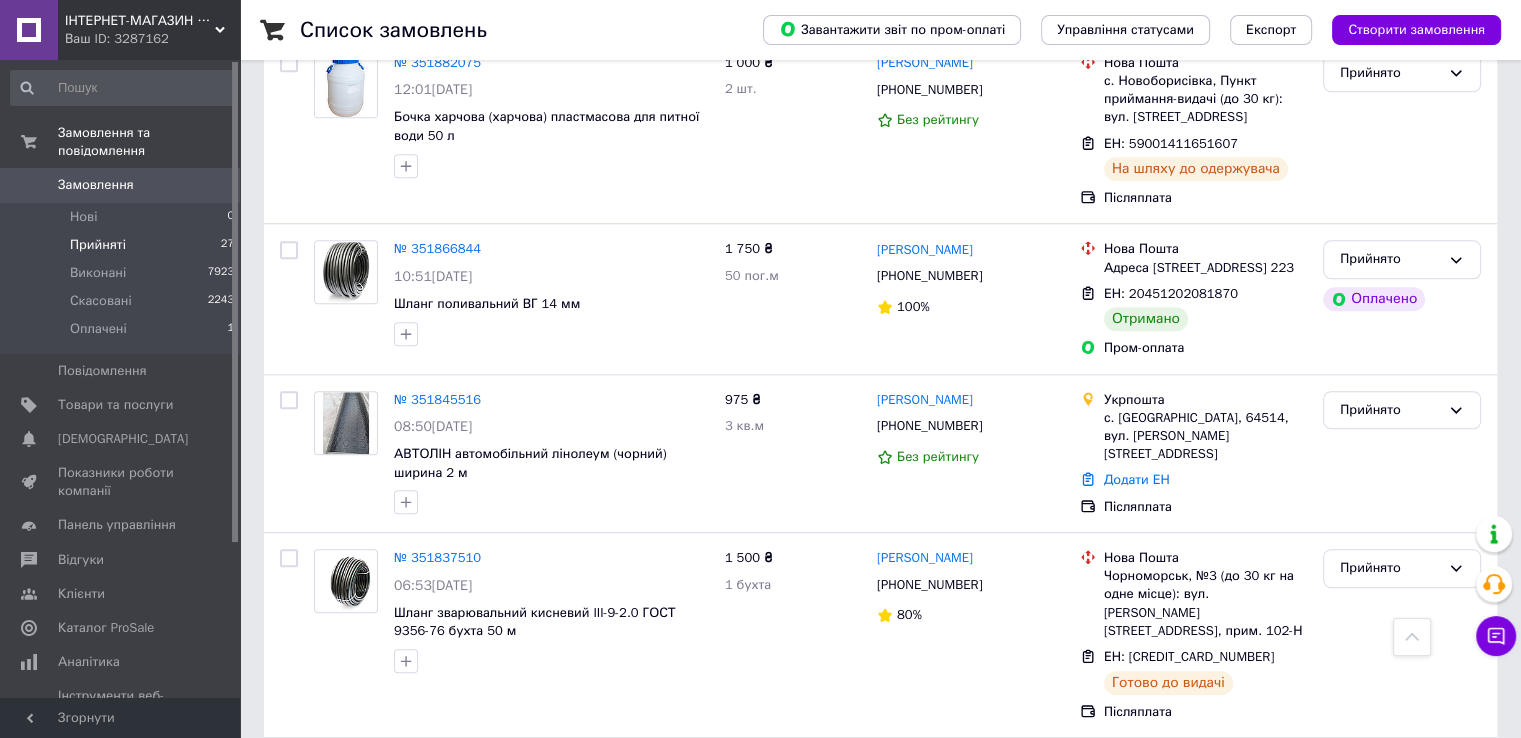 scroll, scrollTop: 1745, scrollLeft: 0, axis: vertical 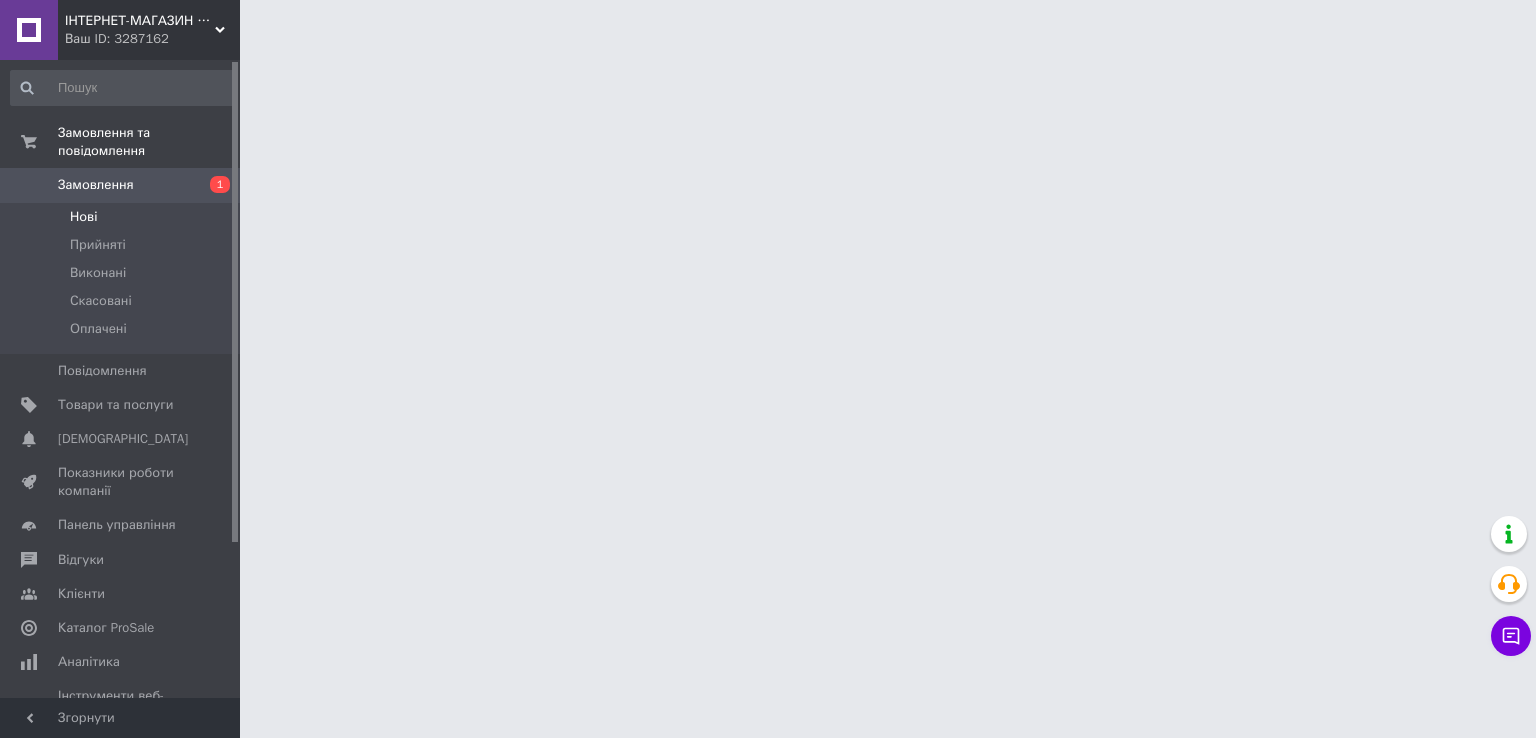 click on "Нові" at bounding box center (123, 217) 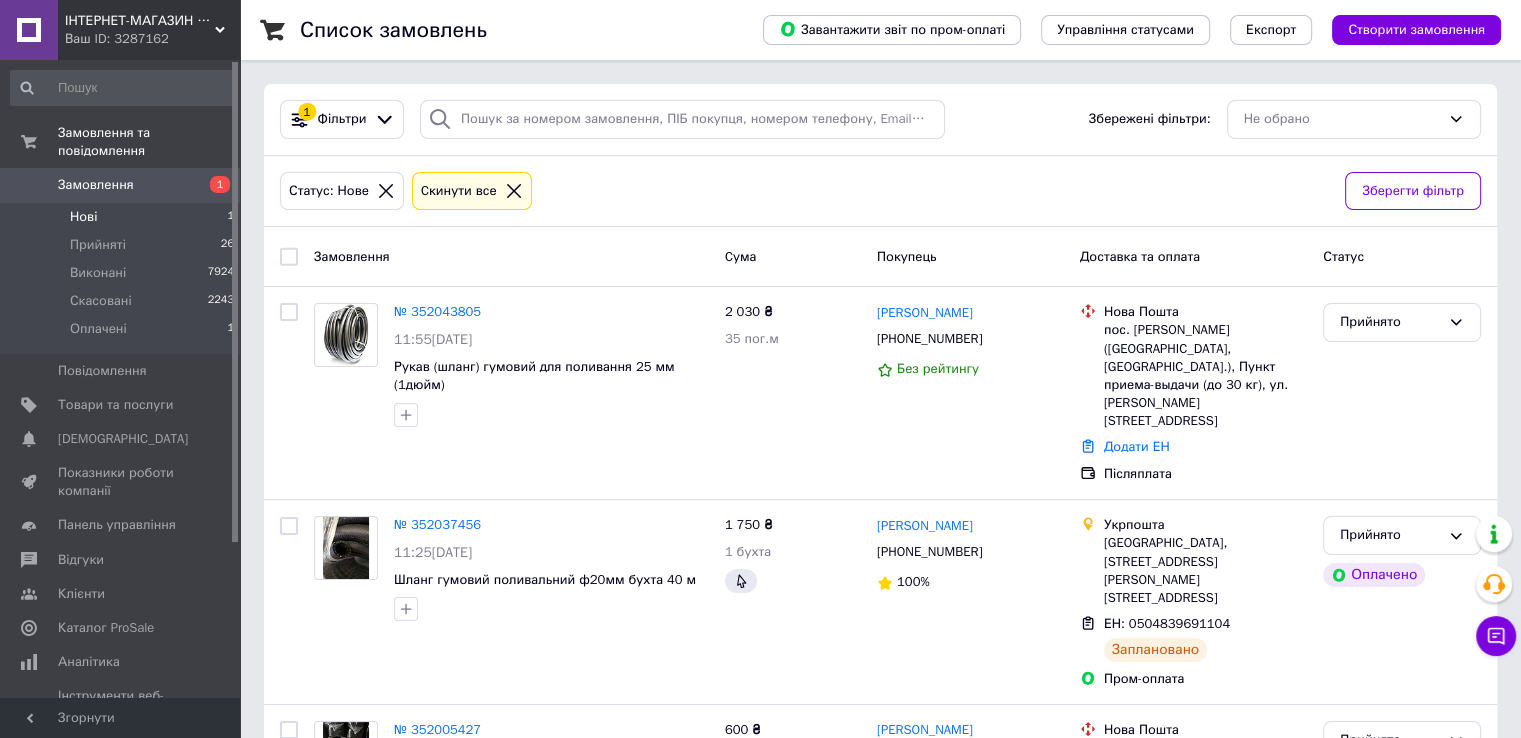 click on "Нові" at bounding box center [83, 217] 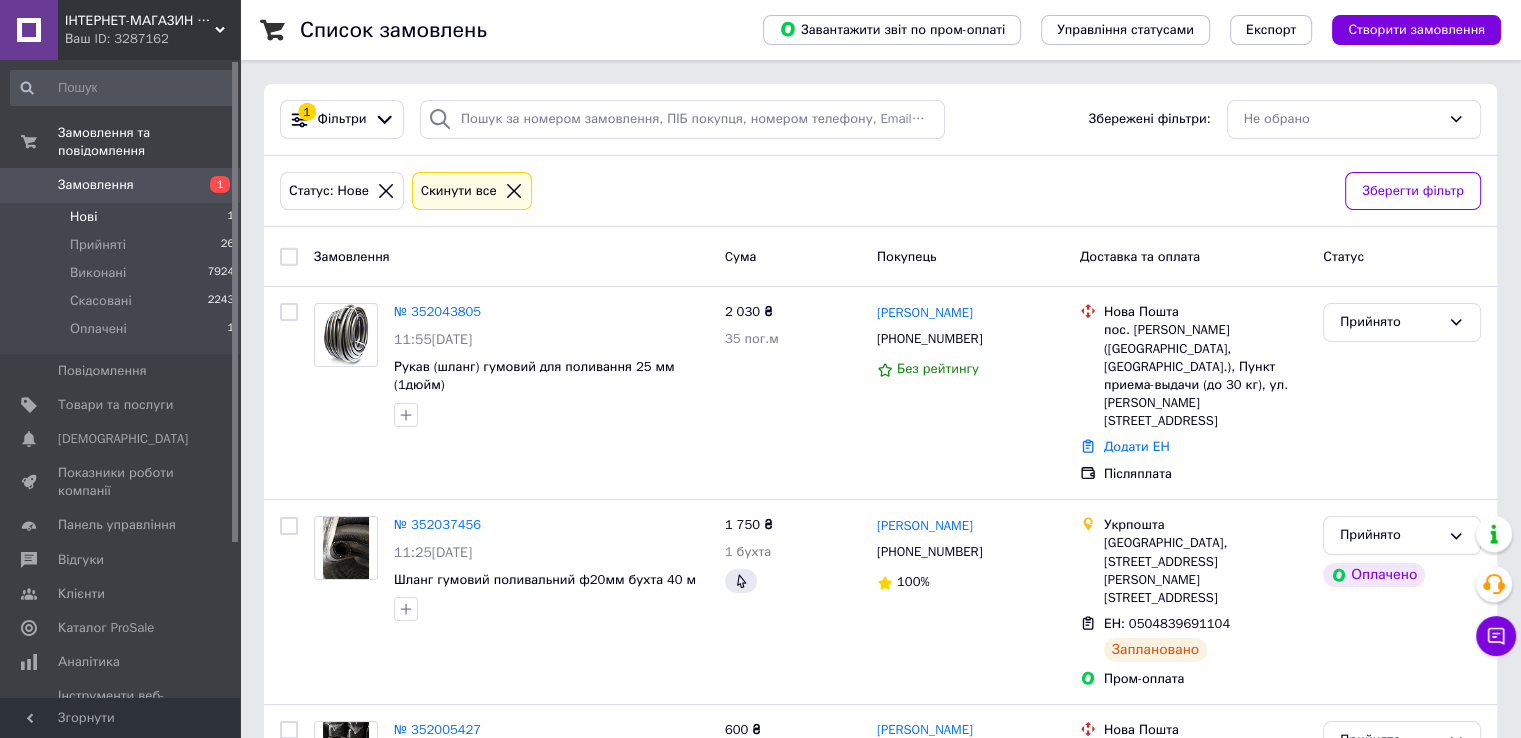 click on "Нові" at bounding box center [83, 217] 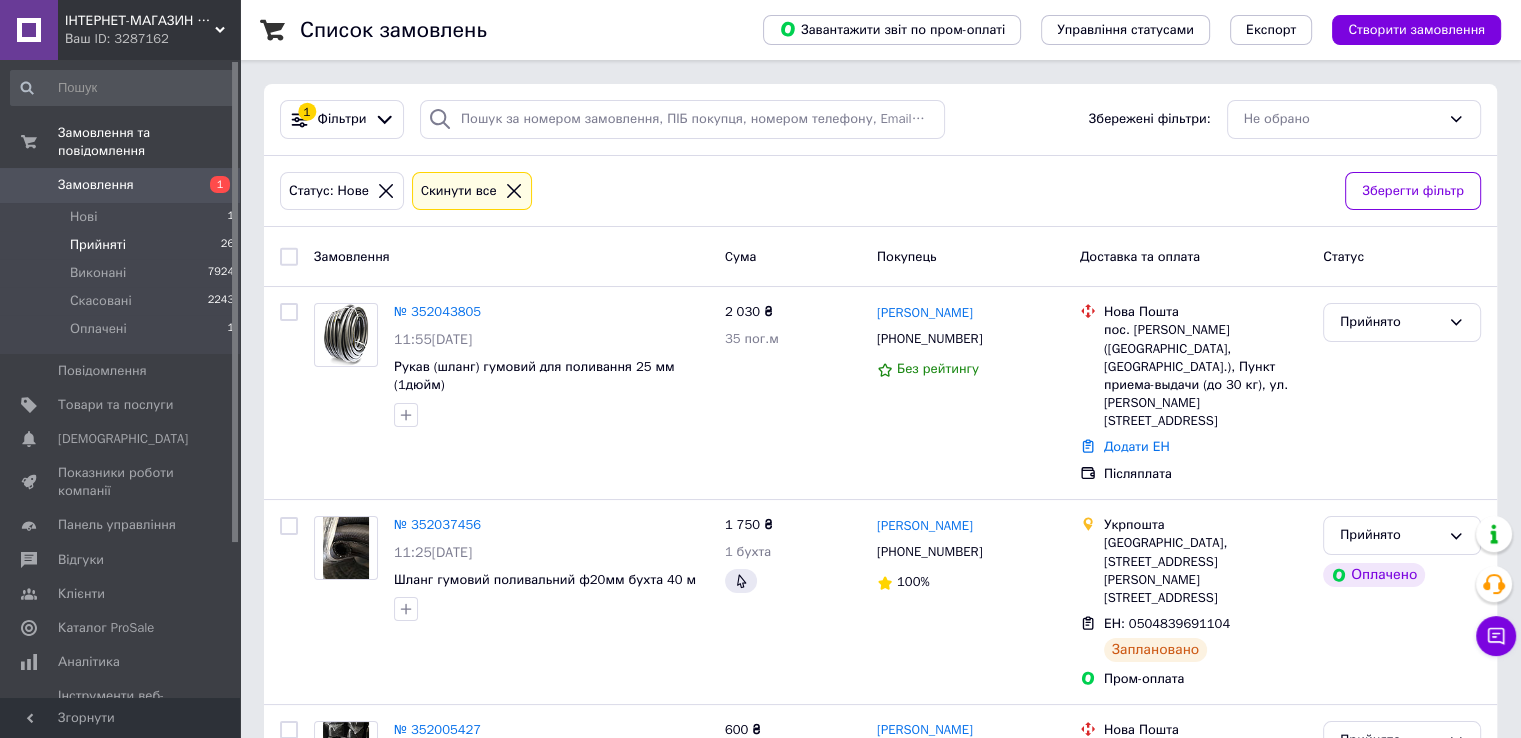 click on "Прийняті" at bounding box center [98, 245] 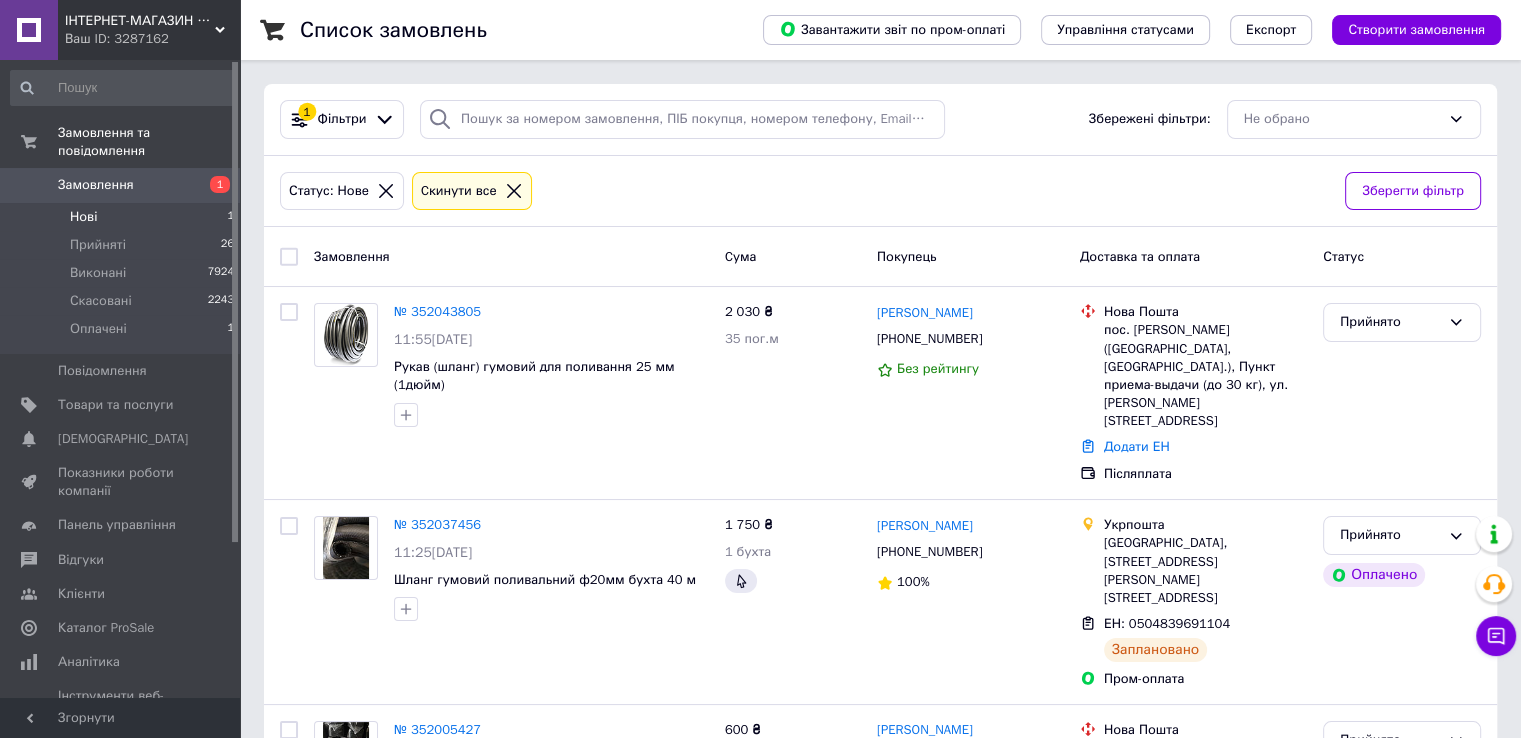 click on "Нові" at bounding box center (83, 217) 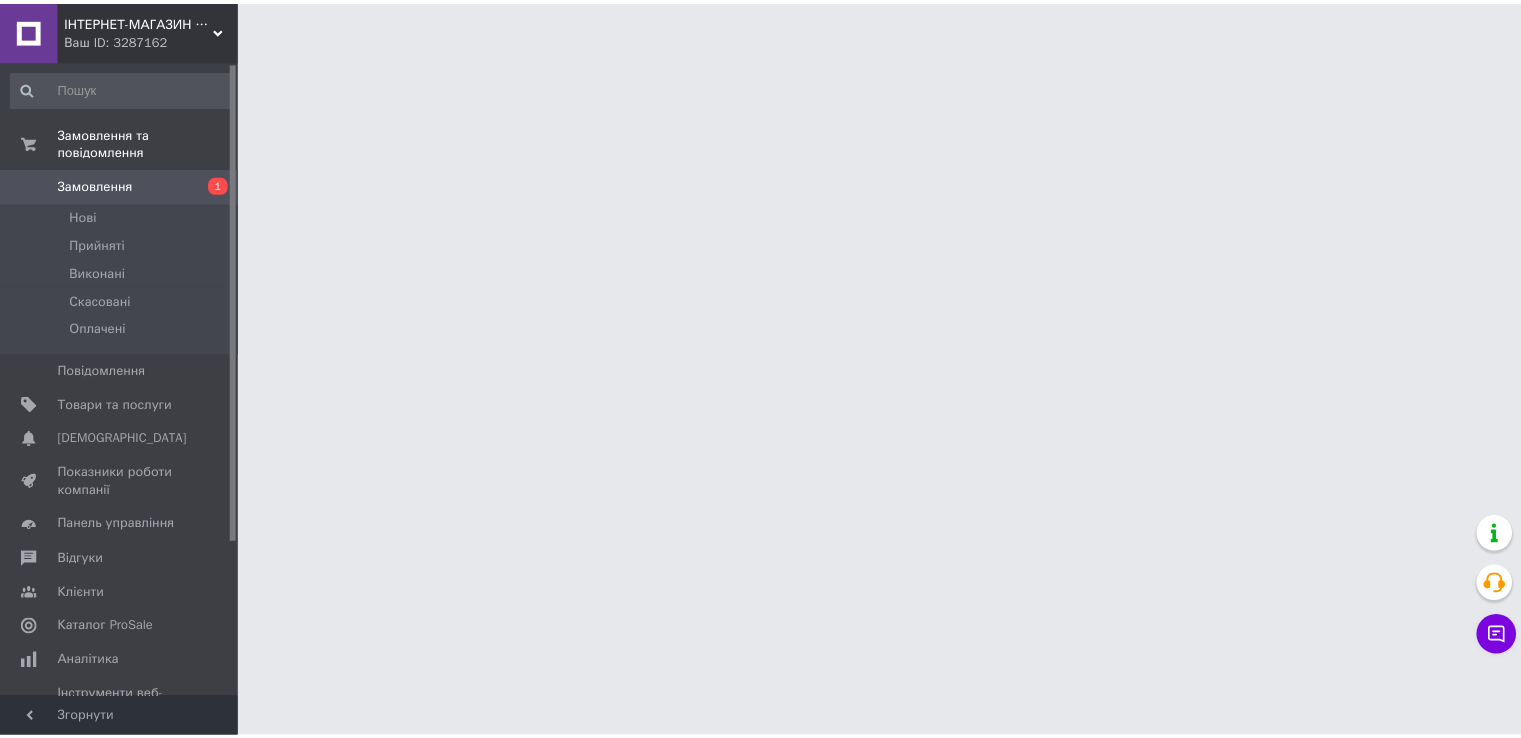 scroll, scrollTop: 0, scrollLeft: 0, axis: both 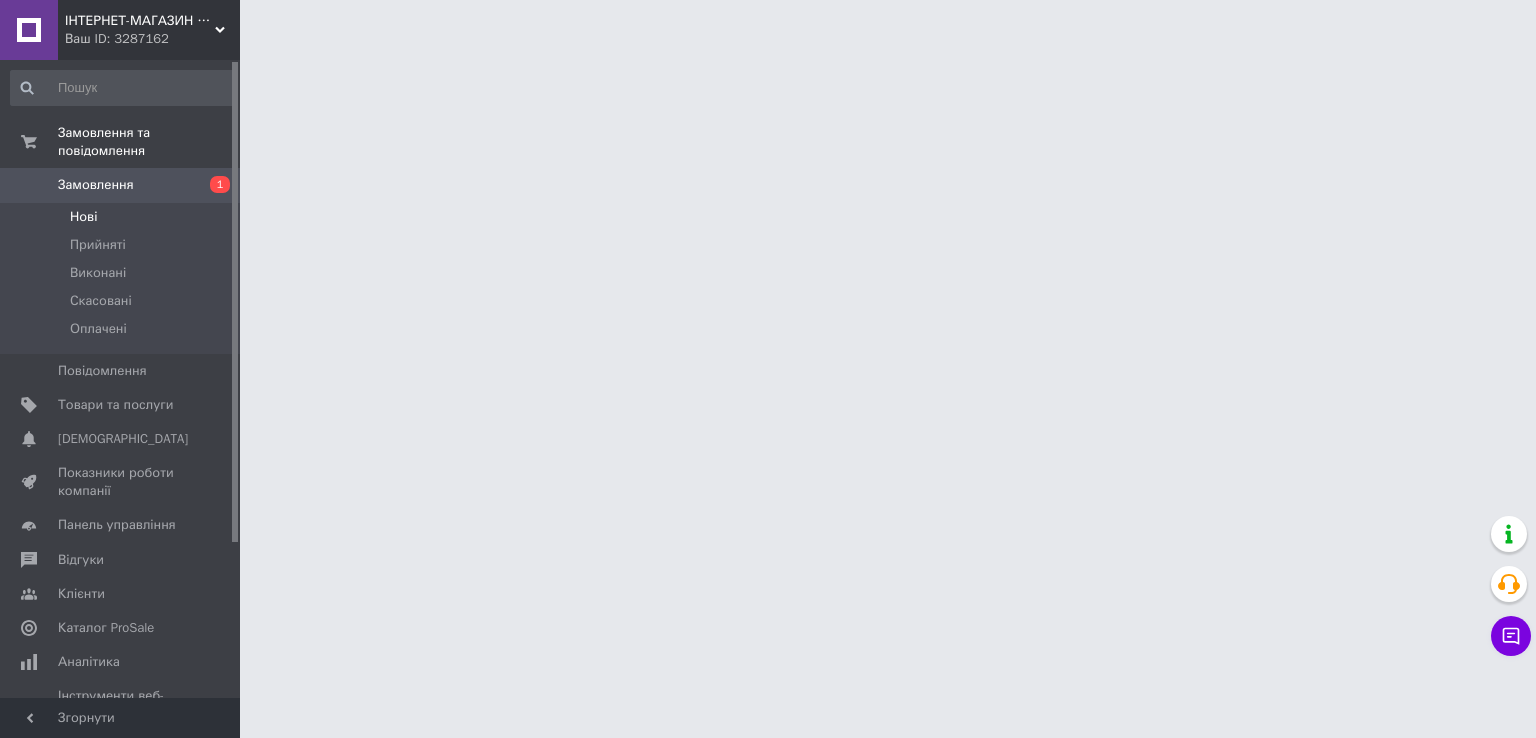 click on "Нові" at bounding box center [83, 217] 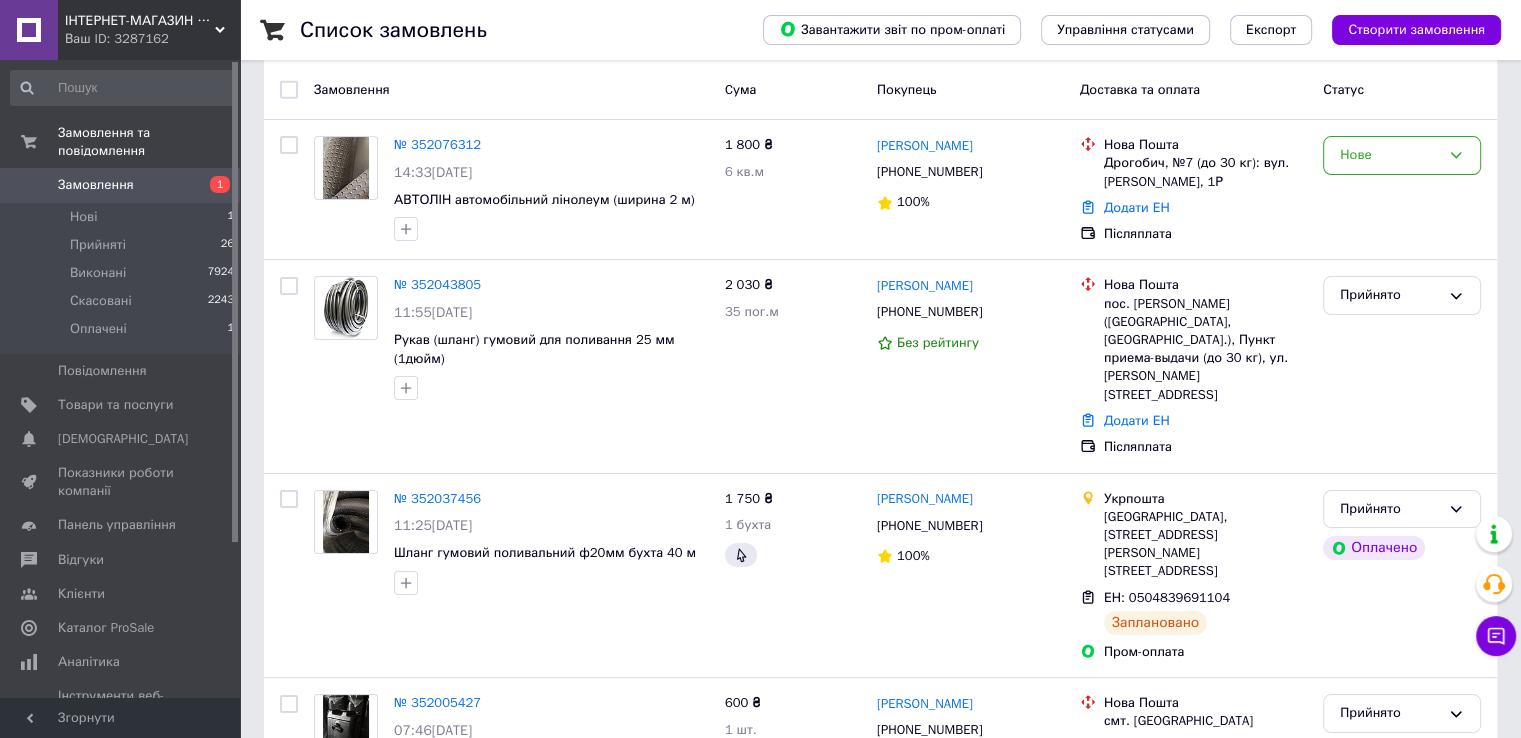scroll, scrollTop: 57, scrollLeft: 0, axis: vertical 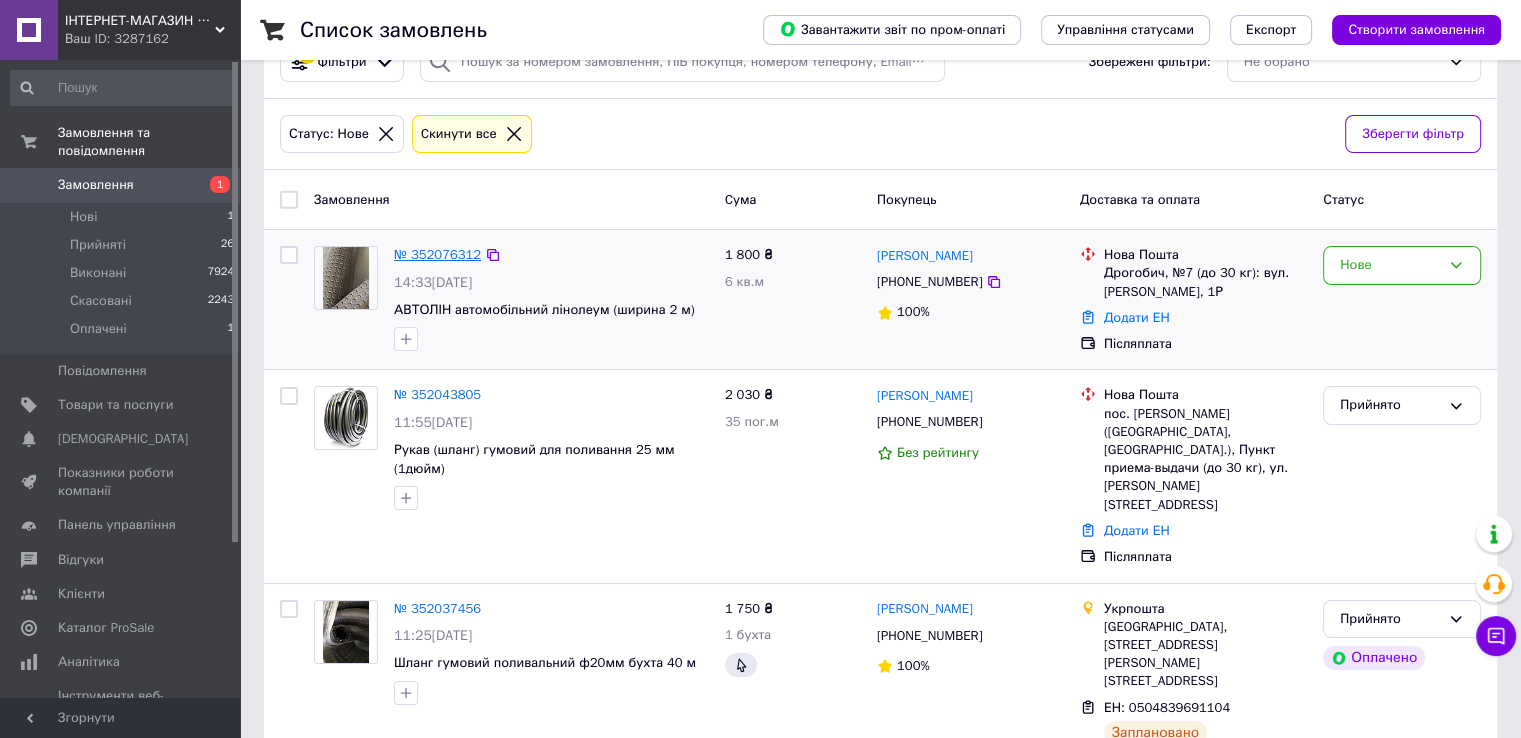 click on "№ 352076312" at bounding box center (437, 254) 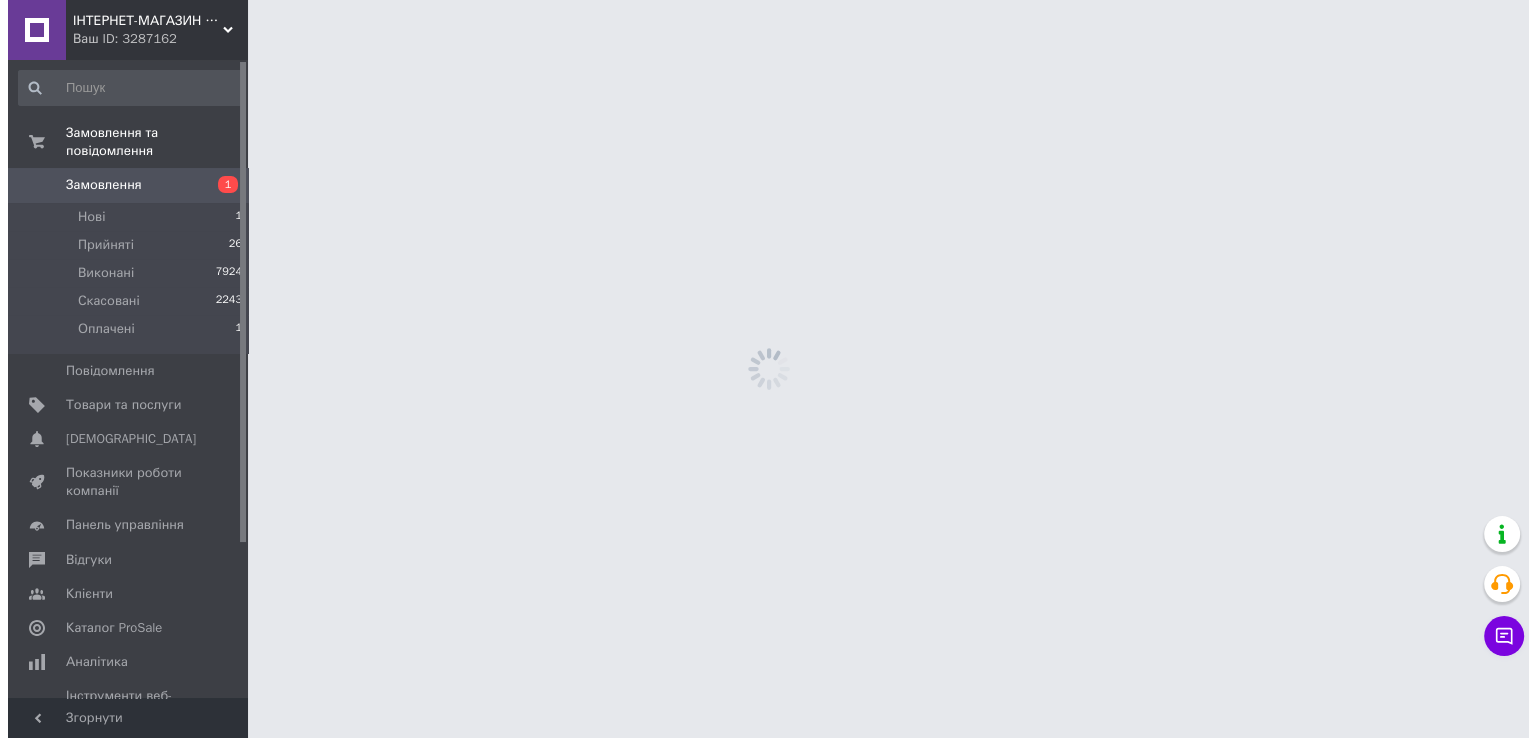 scroll, scrollTop: 0, scrollLeft: 0, axis: both 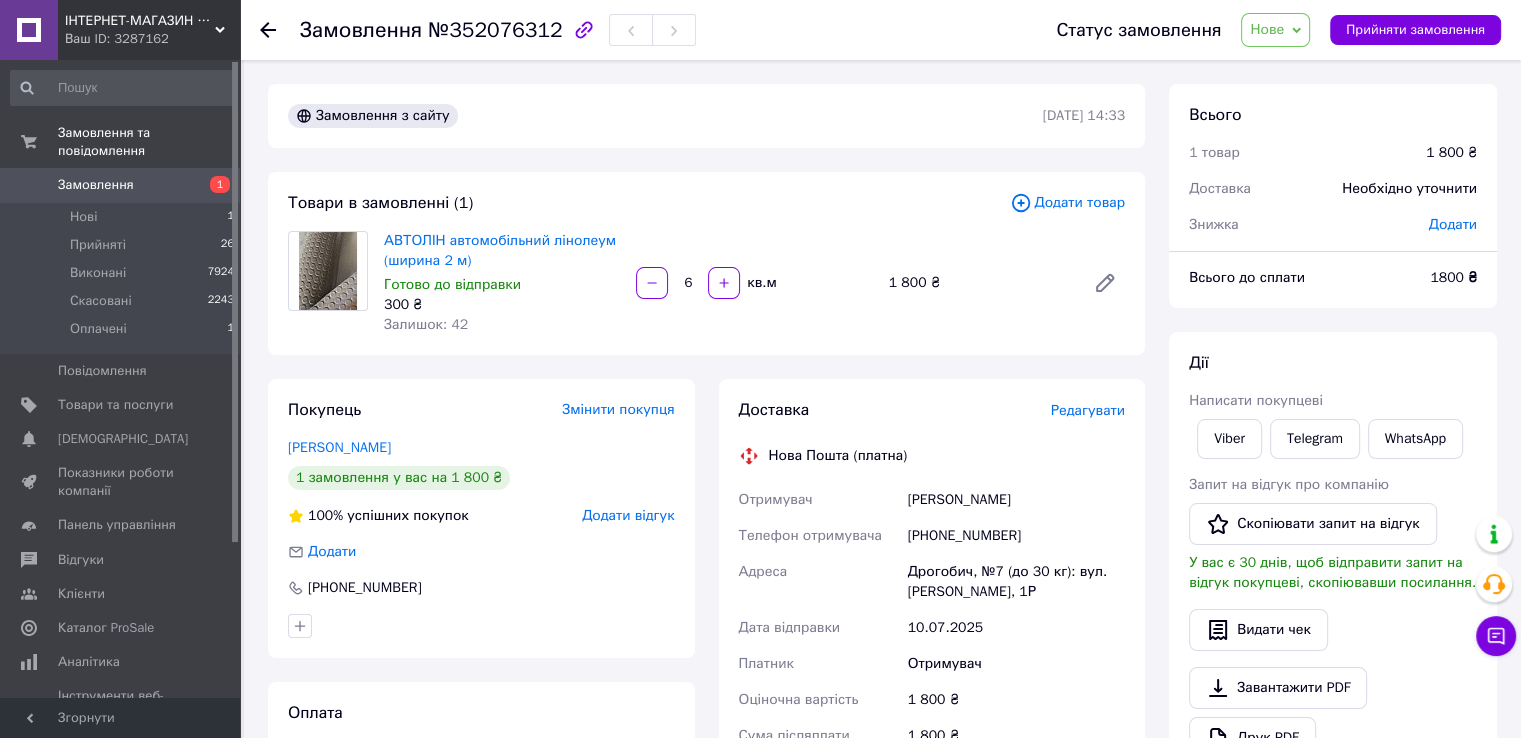 click on "Редагувати" at bounding box center (1088, 410) 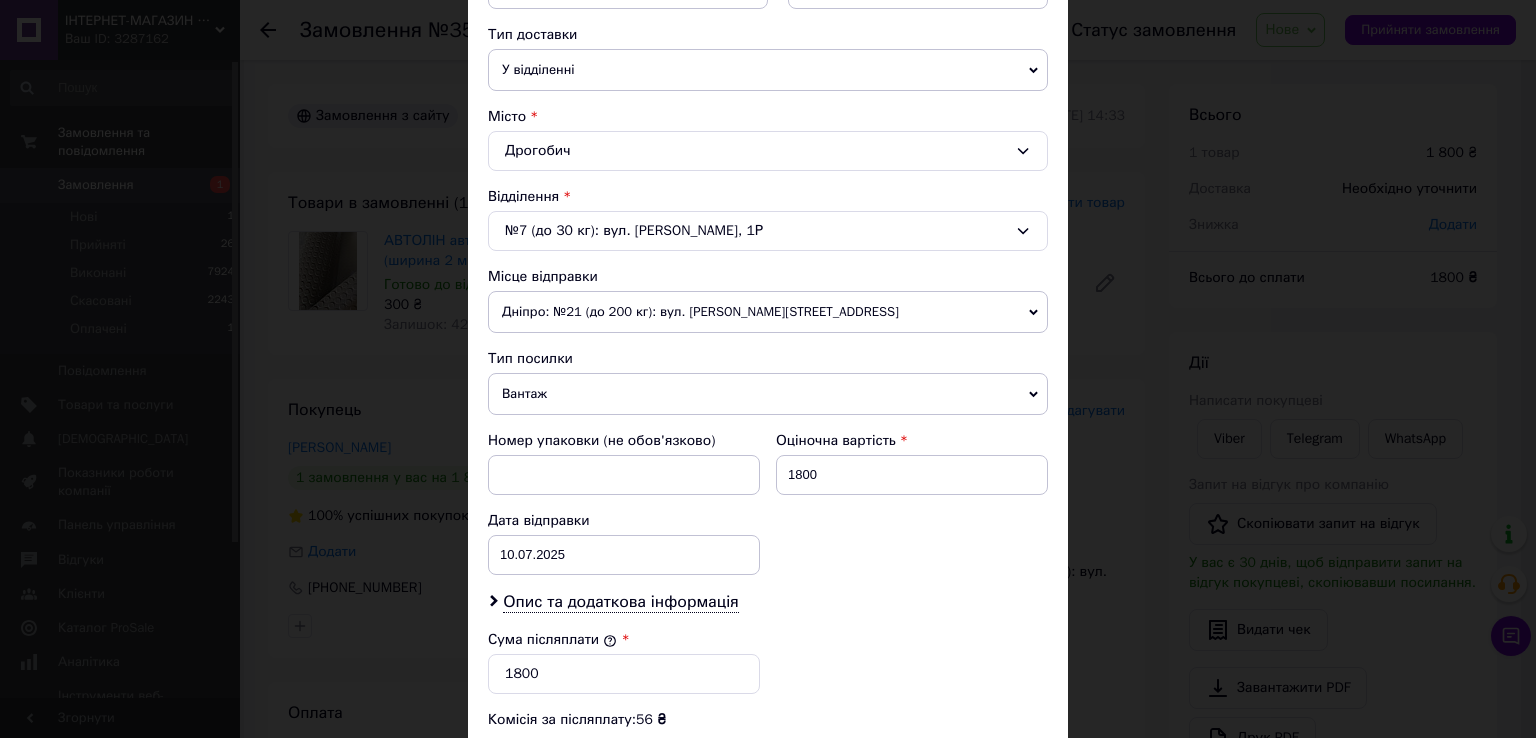 scroll, scrollTop: 452, scrollLeft: 0, axis: vertical 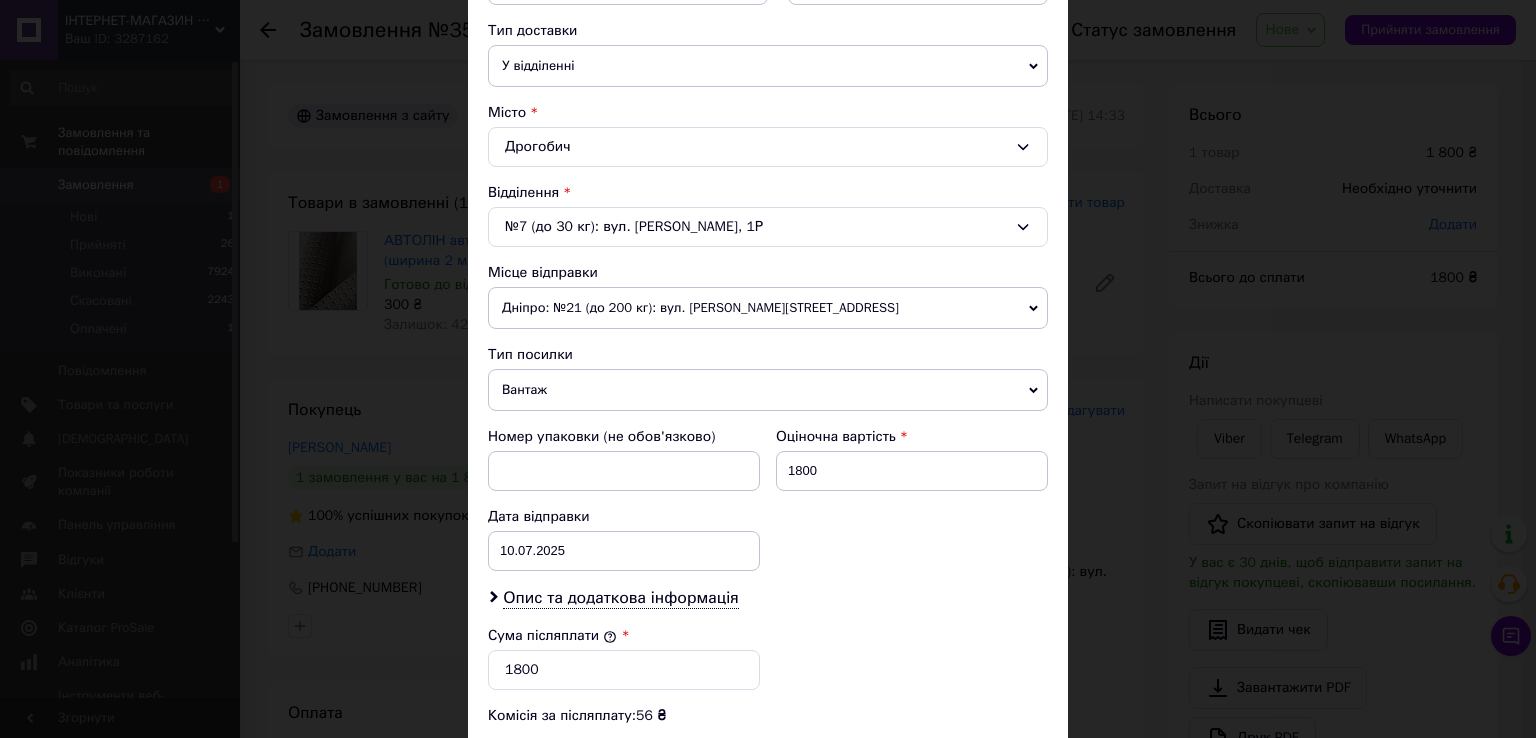 click on "№7 (до 30 кг): вул. Володимира Великого, 1Р" at bounding box center [768, 227] 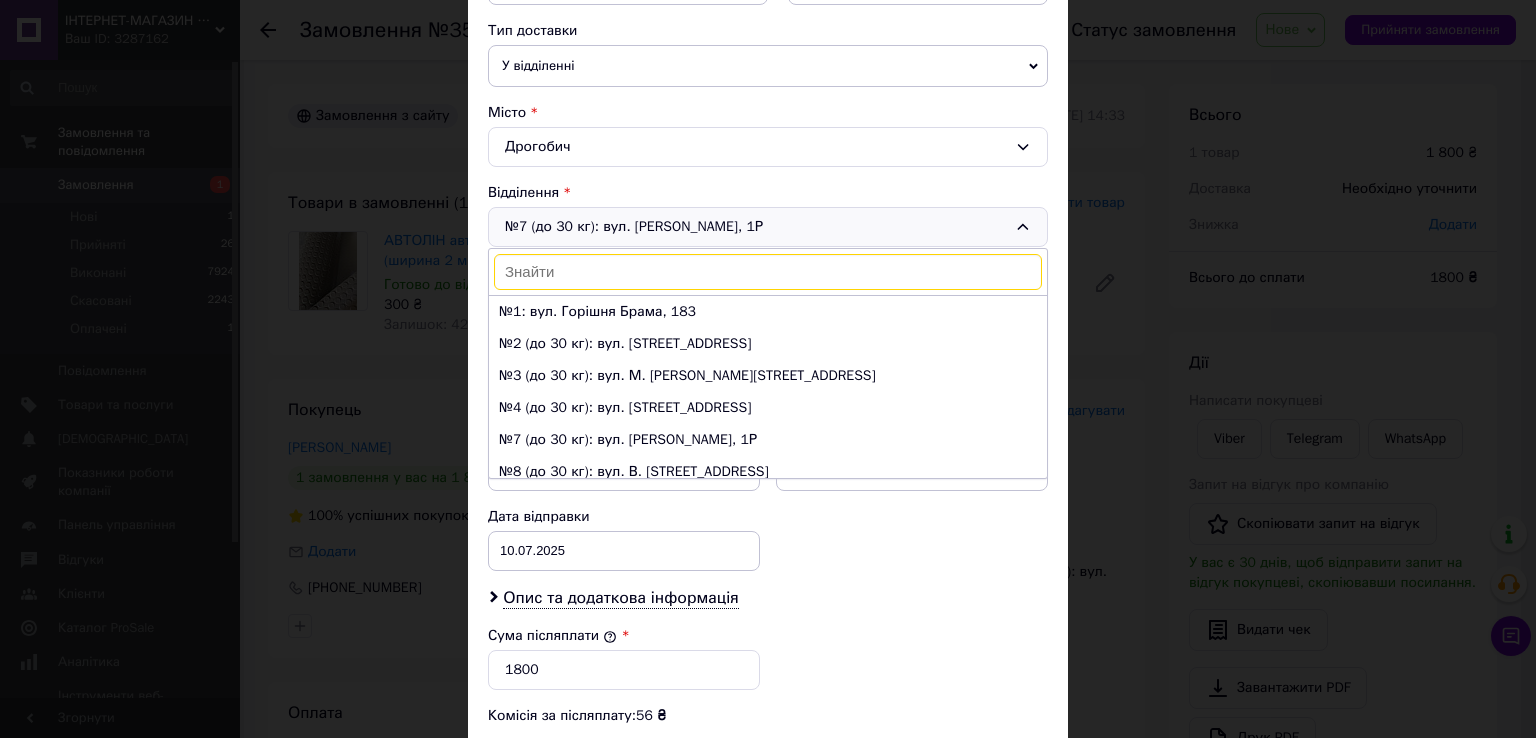 scroll, scrollTop: 41, scrollLeft: 0, axis: vertical 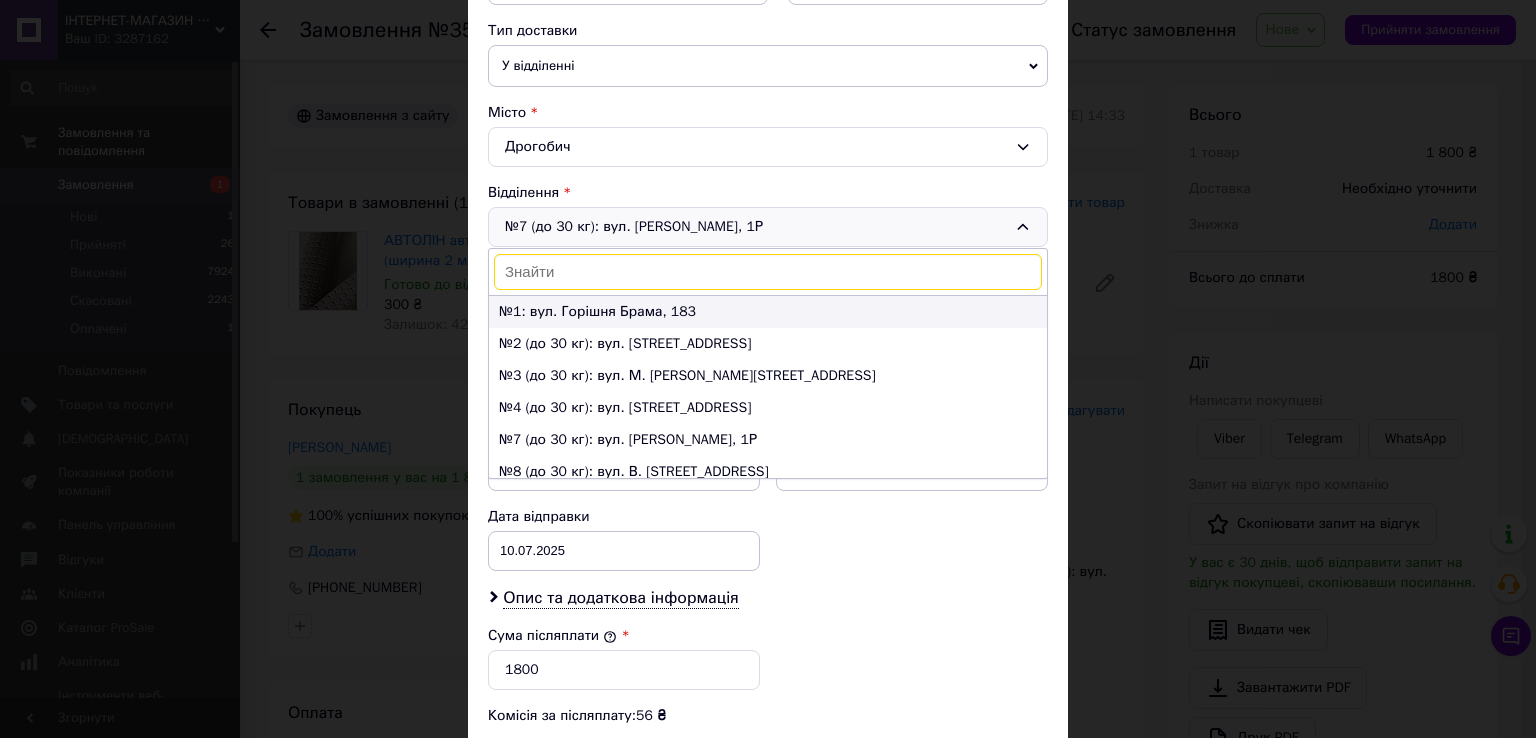 click on "№1: вул. Горішня Брама, 183" at bounding box center (768, 312) 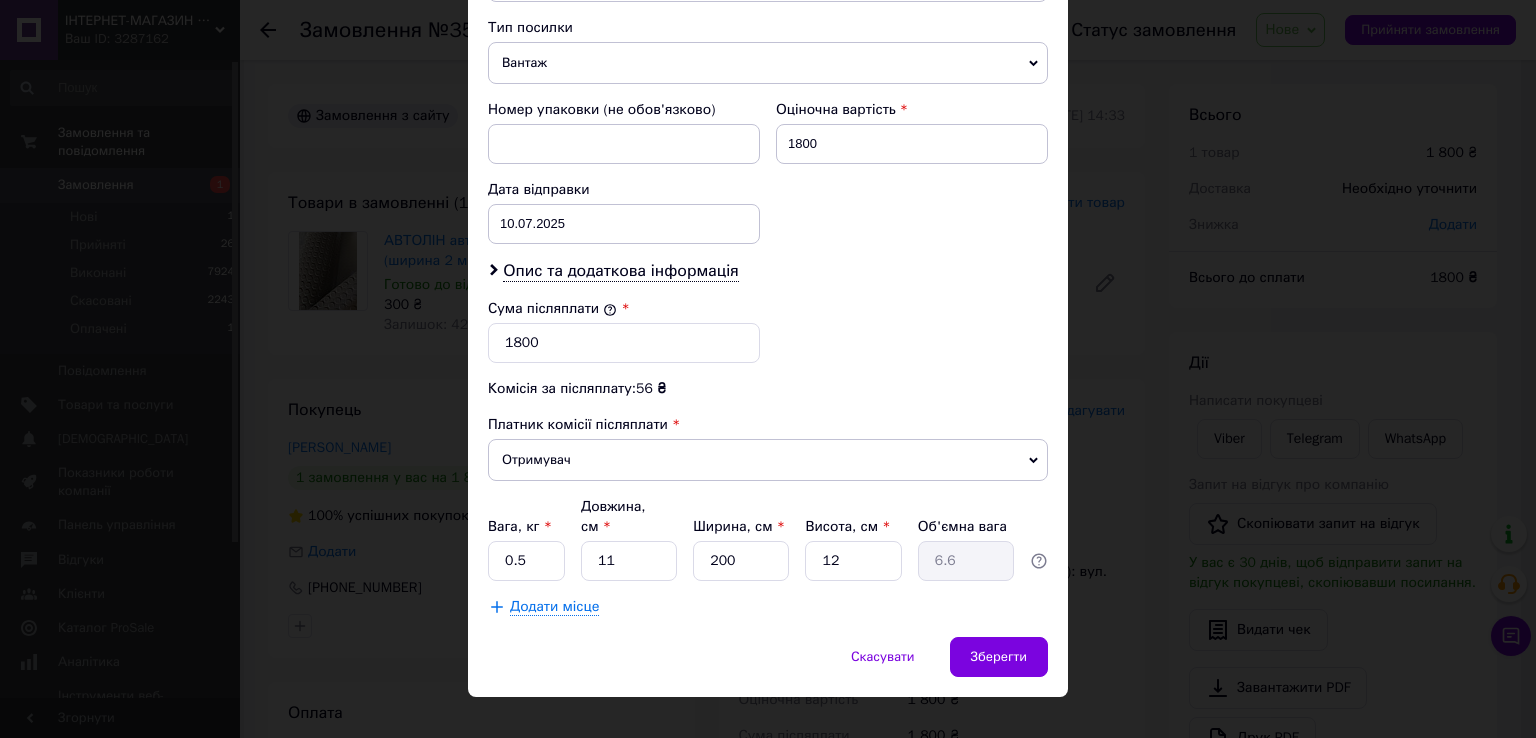 scroll, scrollTop: 782, scrollLeft: 0, axis: vertical 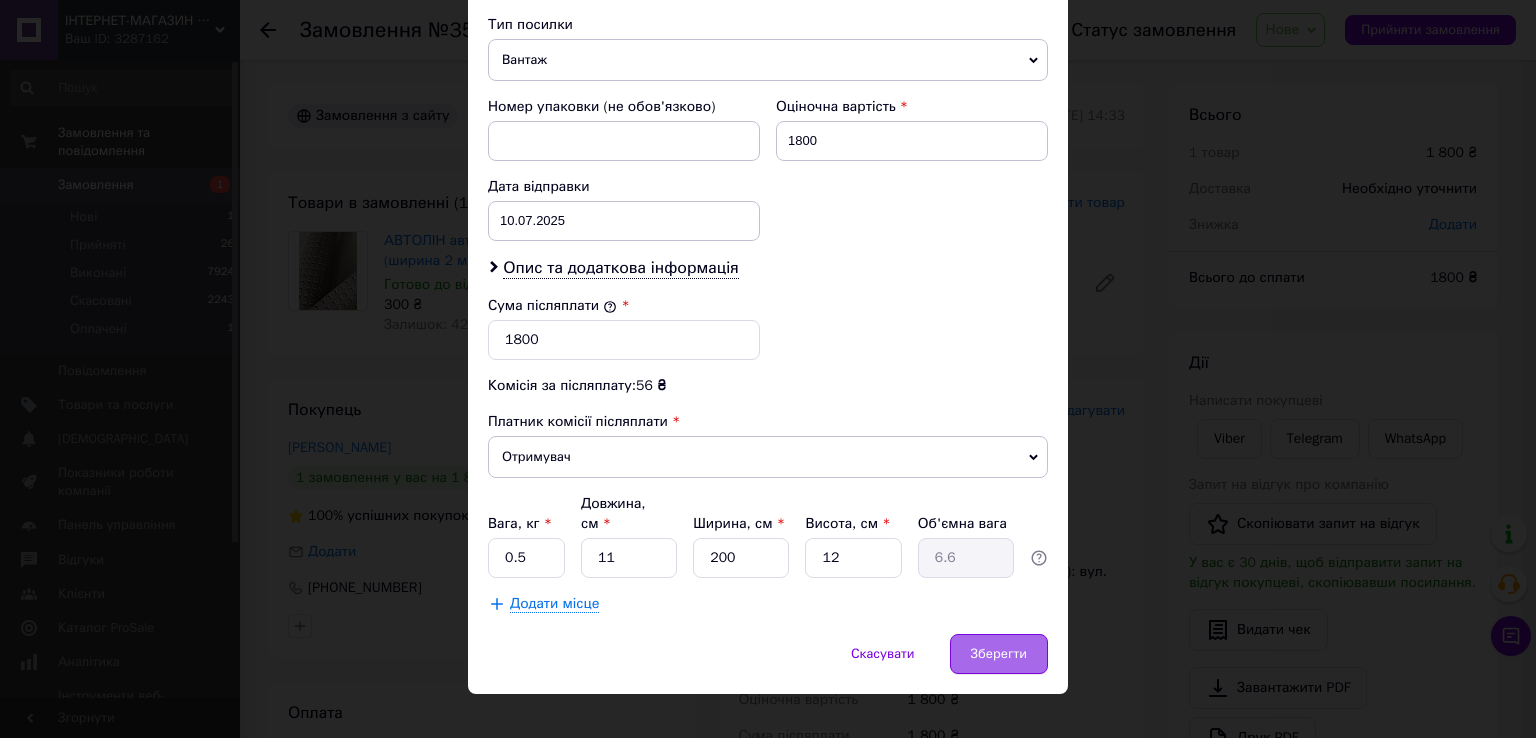 click on "Зберегти" at bounding box center (999, 654) 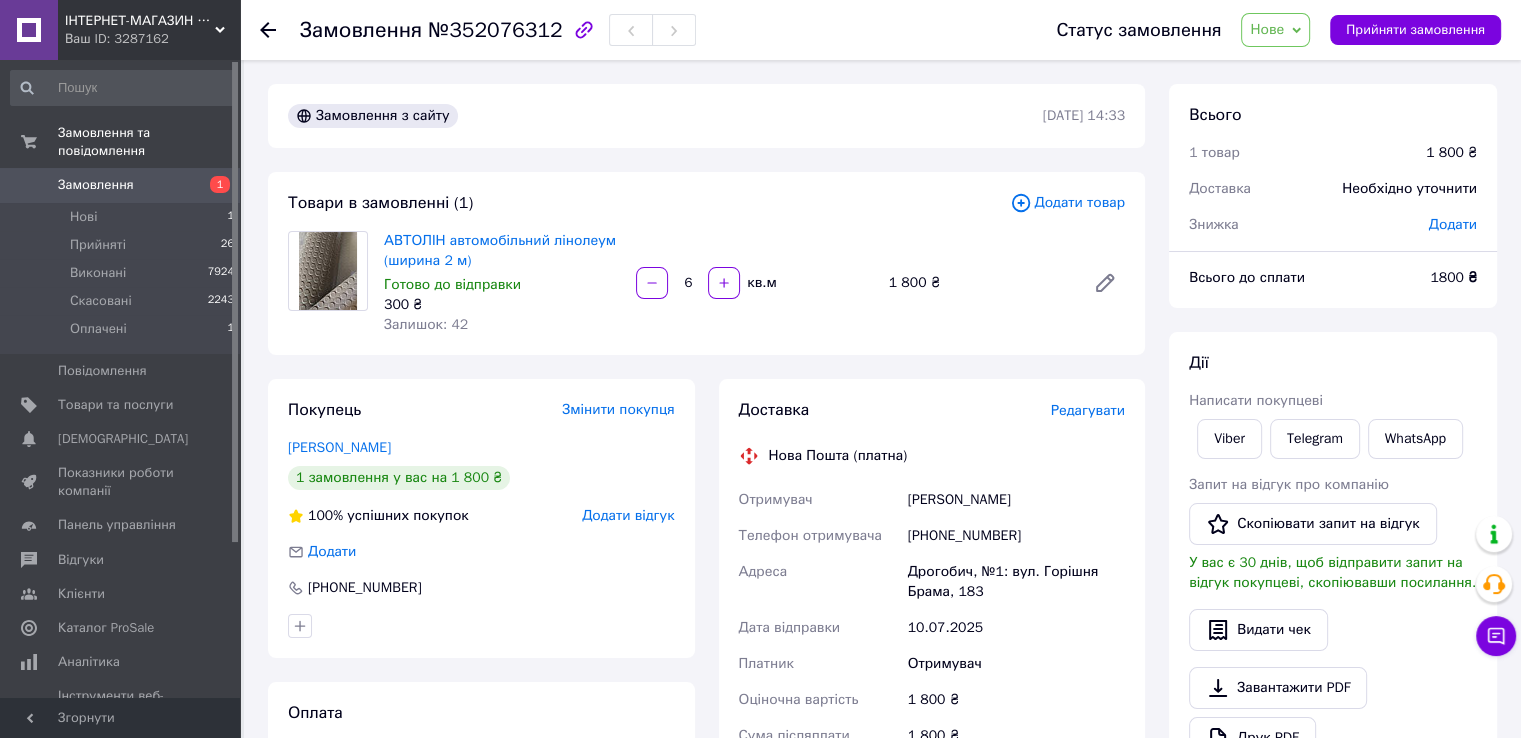 click on "Нове" at bounding box center [1275, 30] 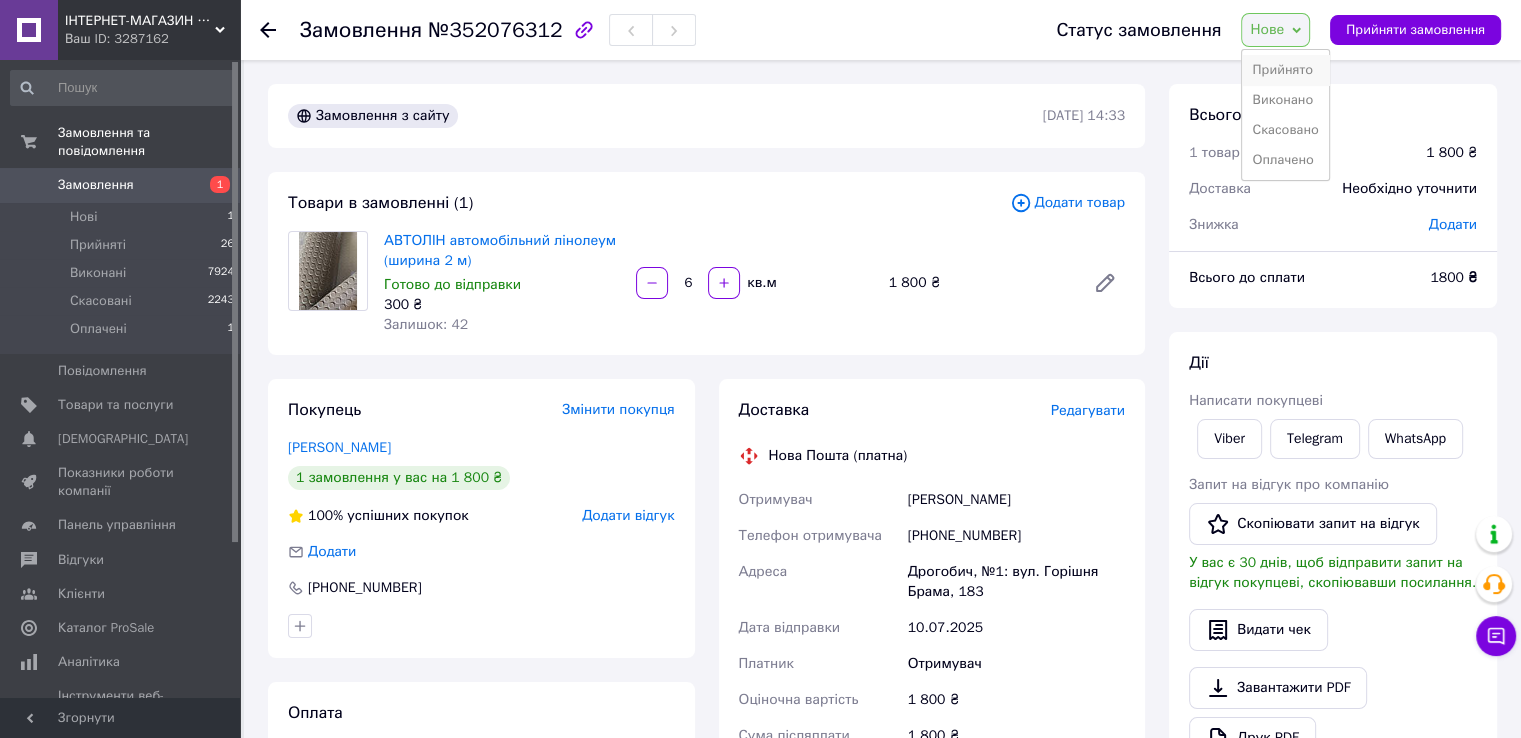 click on "Прийнято" at bounding box center [1285, 70] 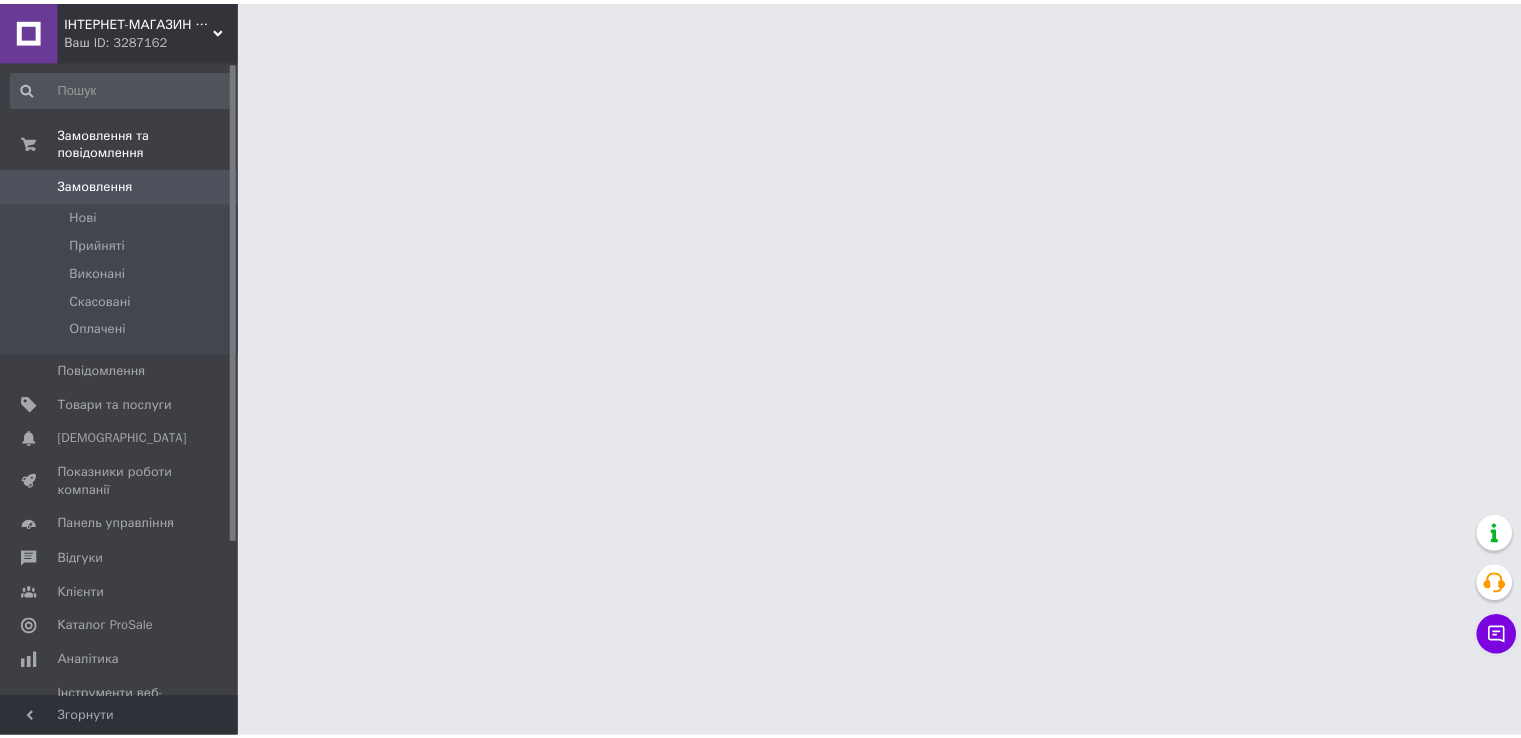 scroll, scrollTop: 0, scrollLeft: 0, axis: both 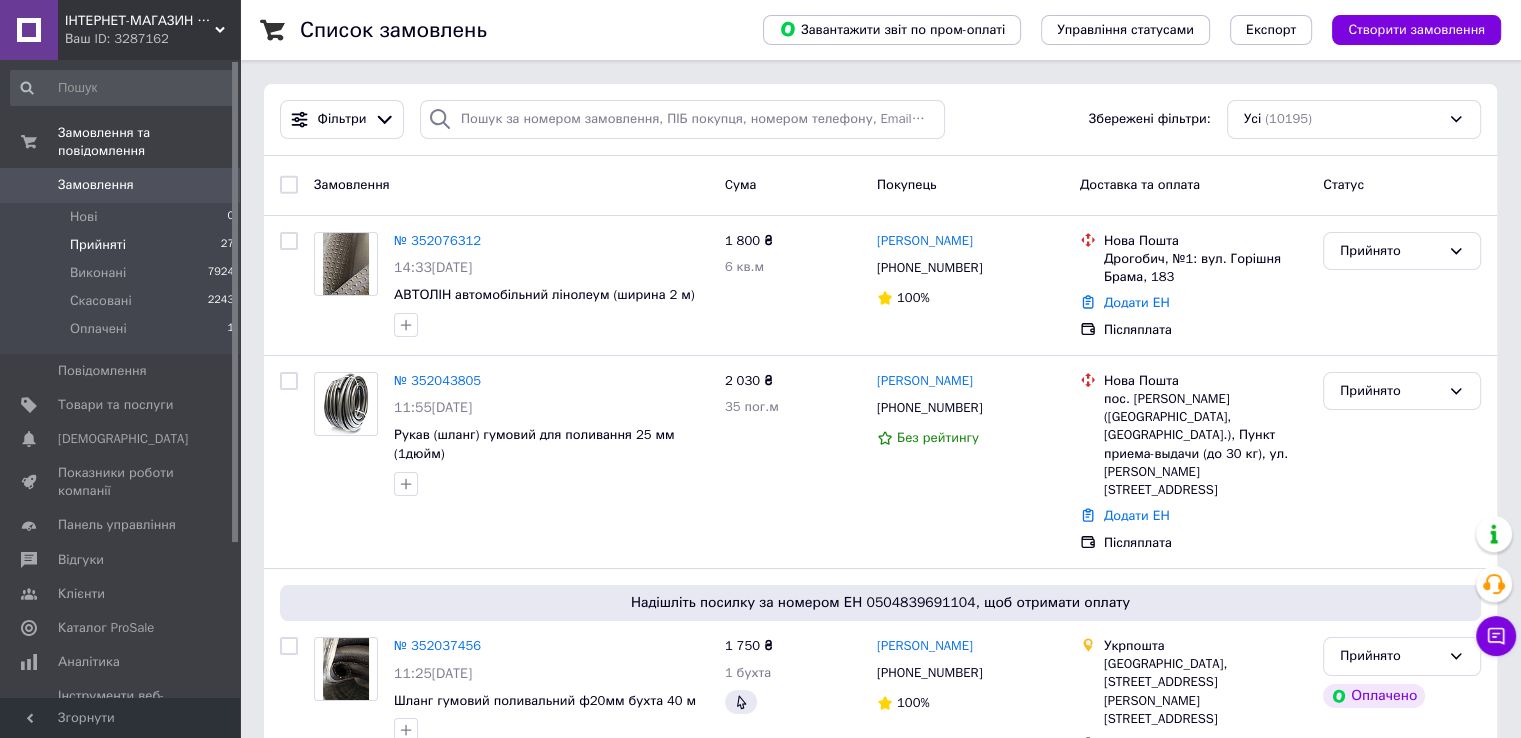 click on "Прийняті" at bounding box center (98, 245) 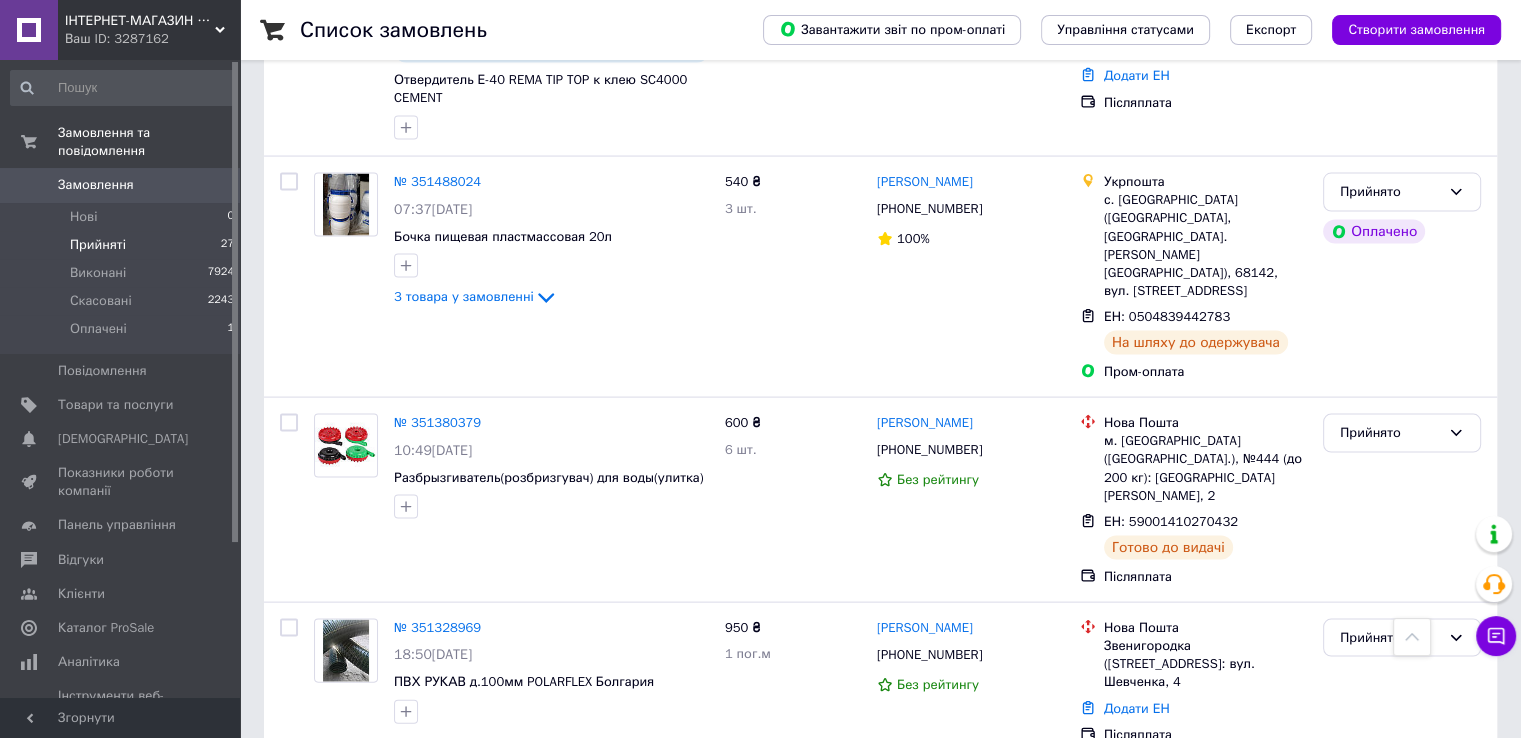 scroll, scrollTop: 4320, scrollLeft: 0, axis: vertical 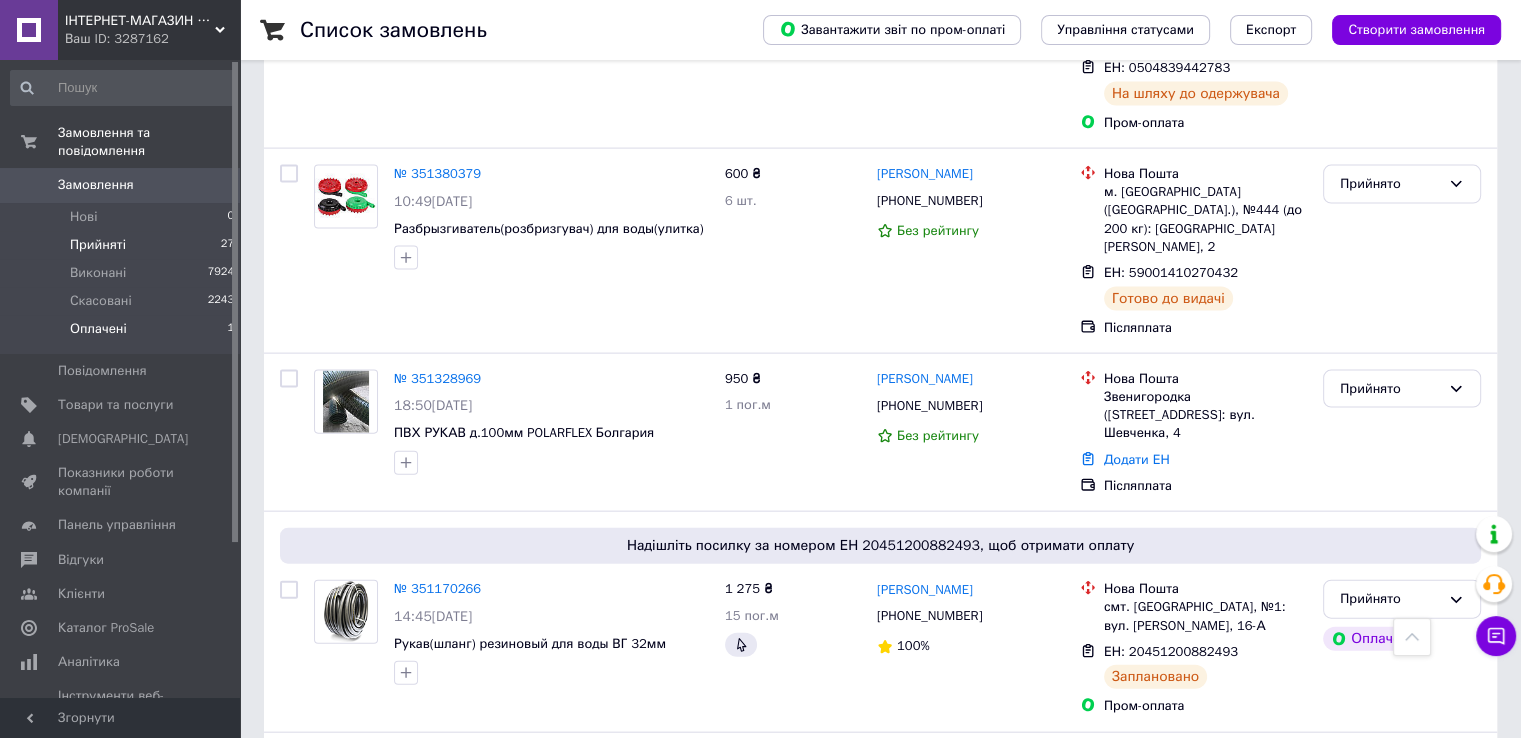 click on "Оплачені" at bounding box center [98, 329] 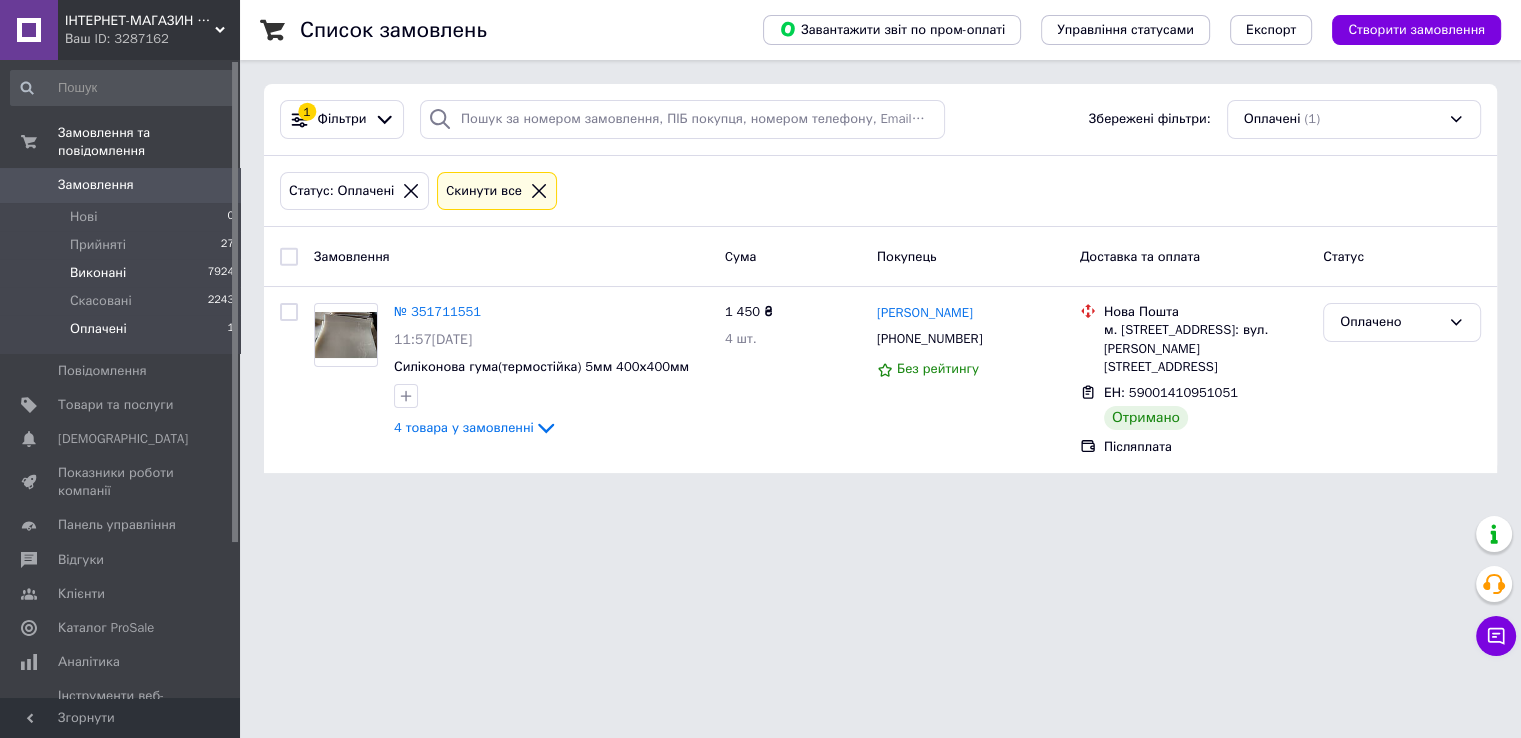 scroll, scrollTop: 0, scrollLeft: 0, axis: both 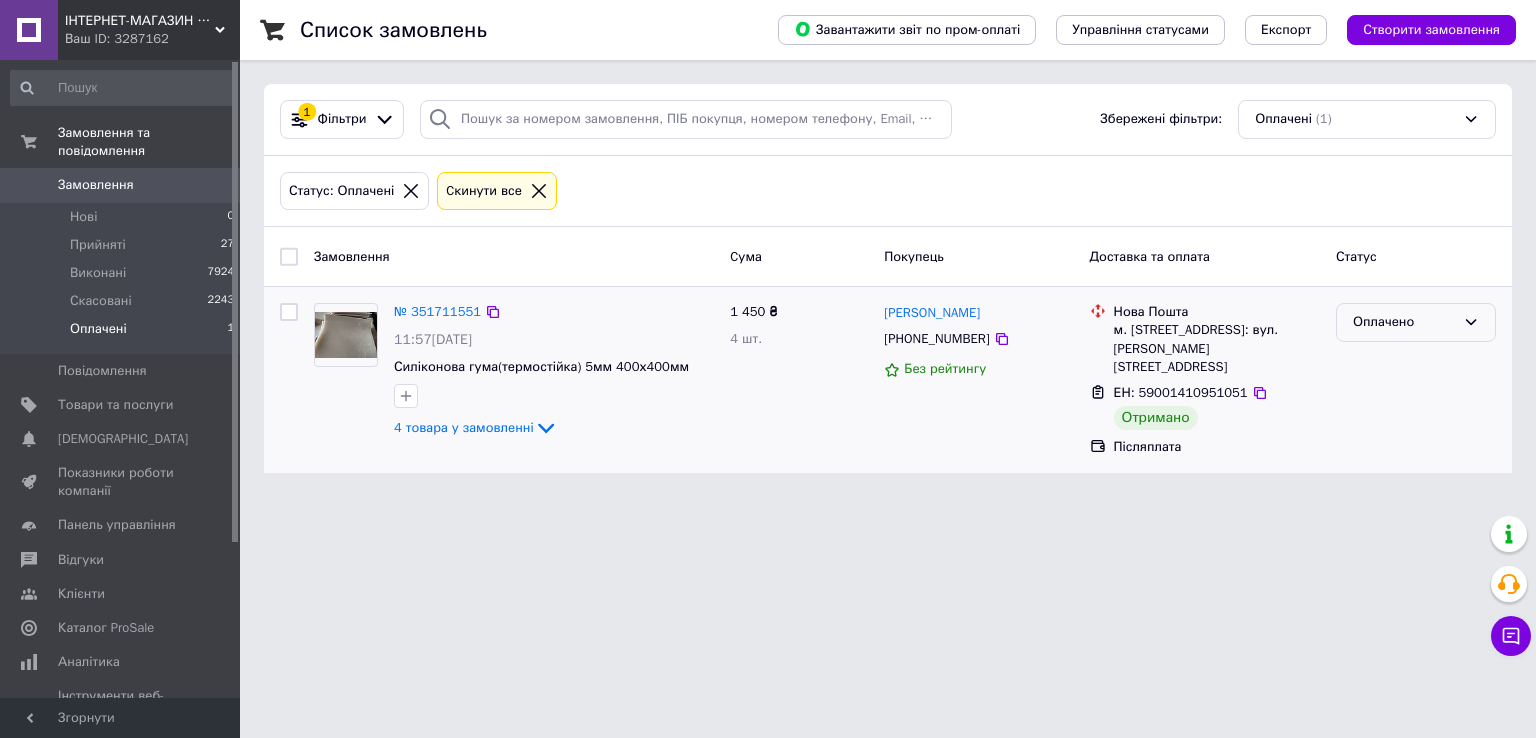 click on "Оплачено" at bounding box center (1404, 322) 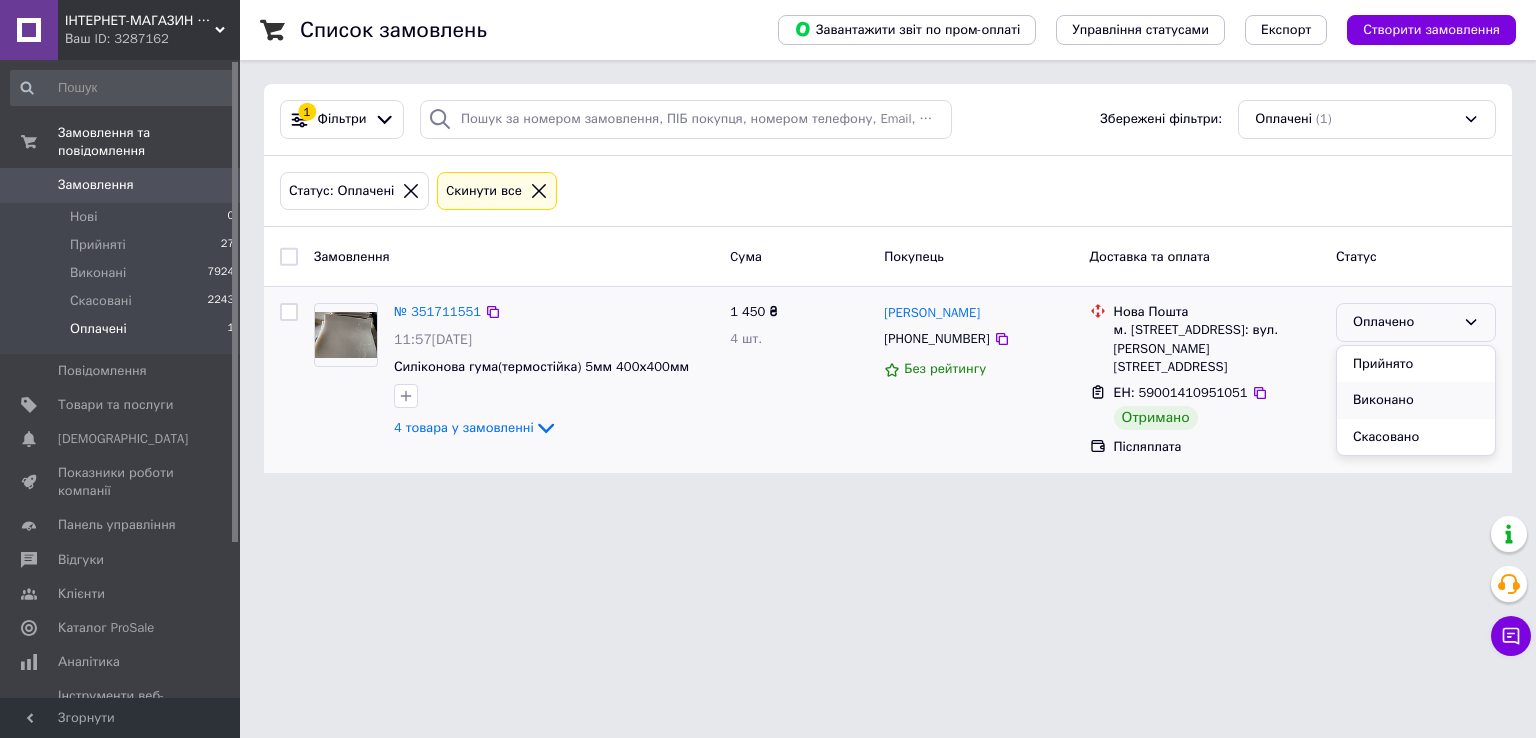 click on "Виконано" at bounding box center (1416, 400) 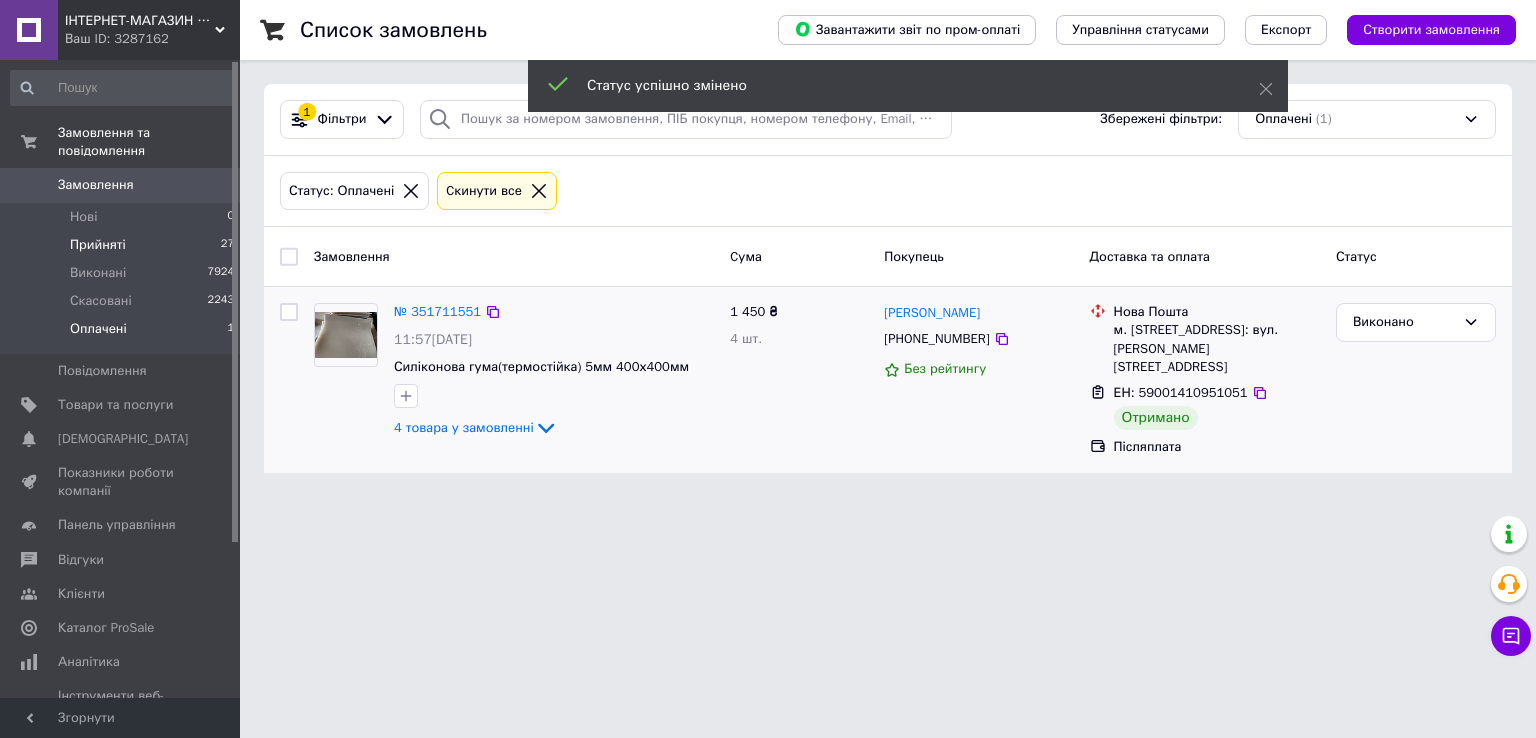 click on "Прийняті" at bounding box center [98, 245] 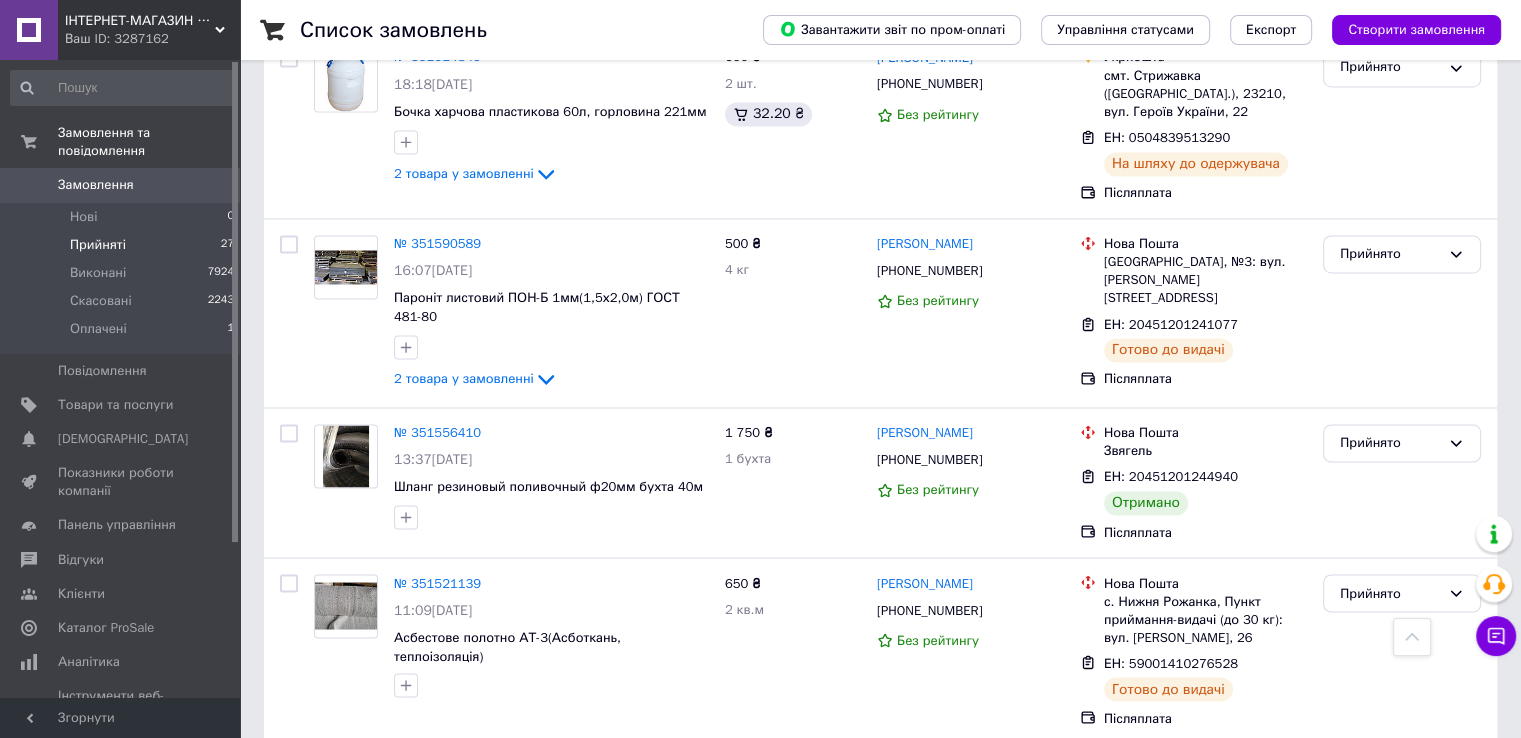 scroll, scrollTop: 3273, scrollLeft: 0, axis: vertical 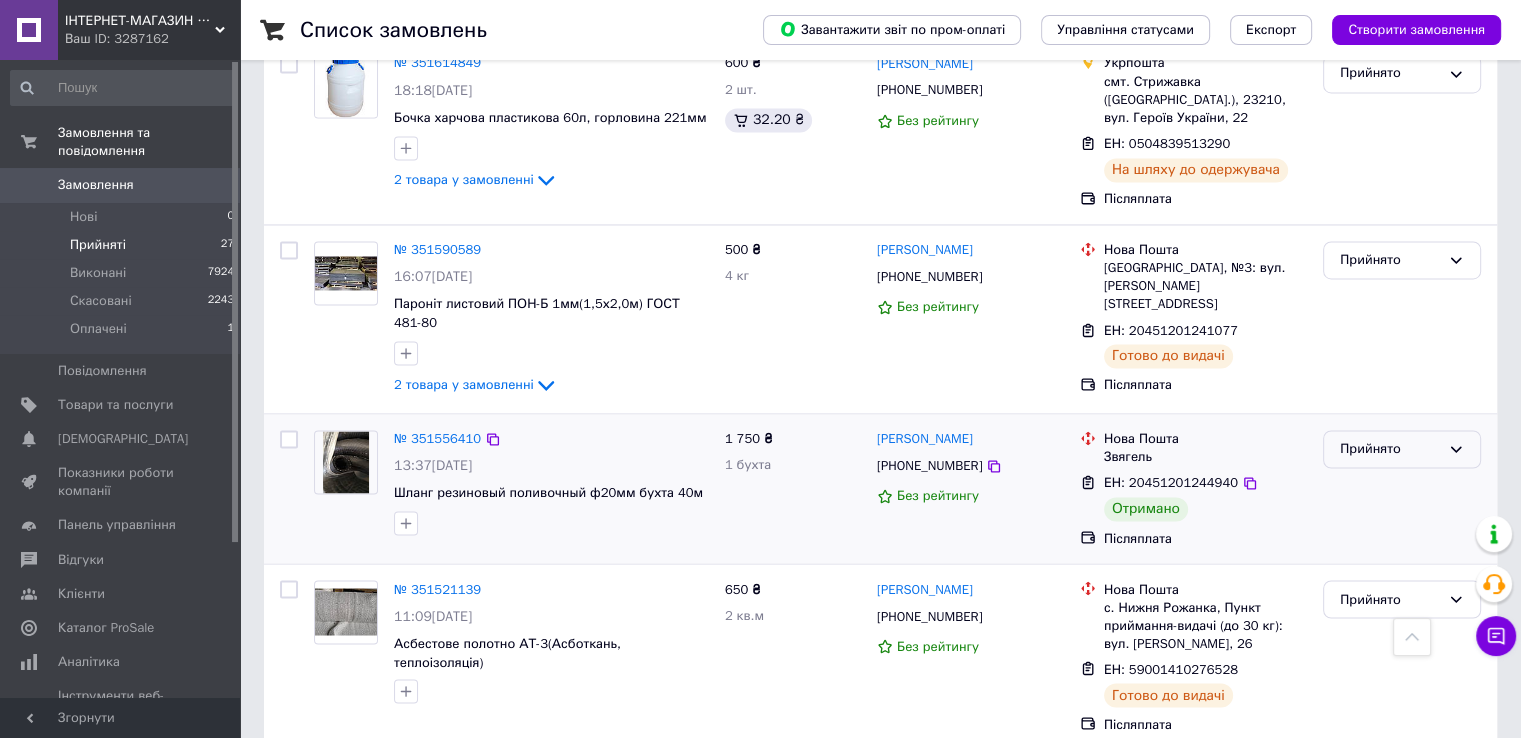 click 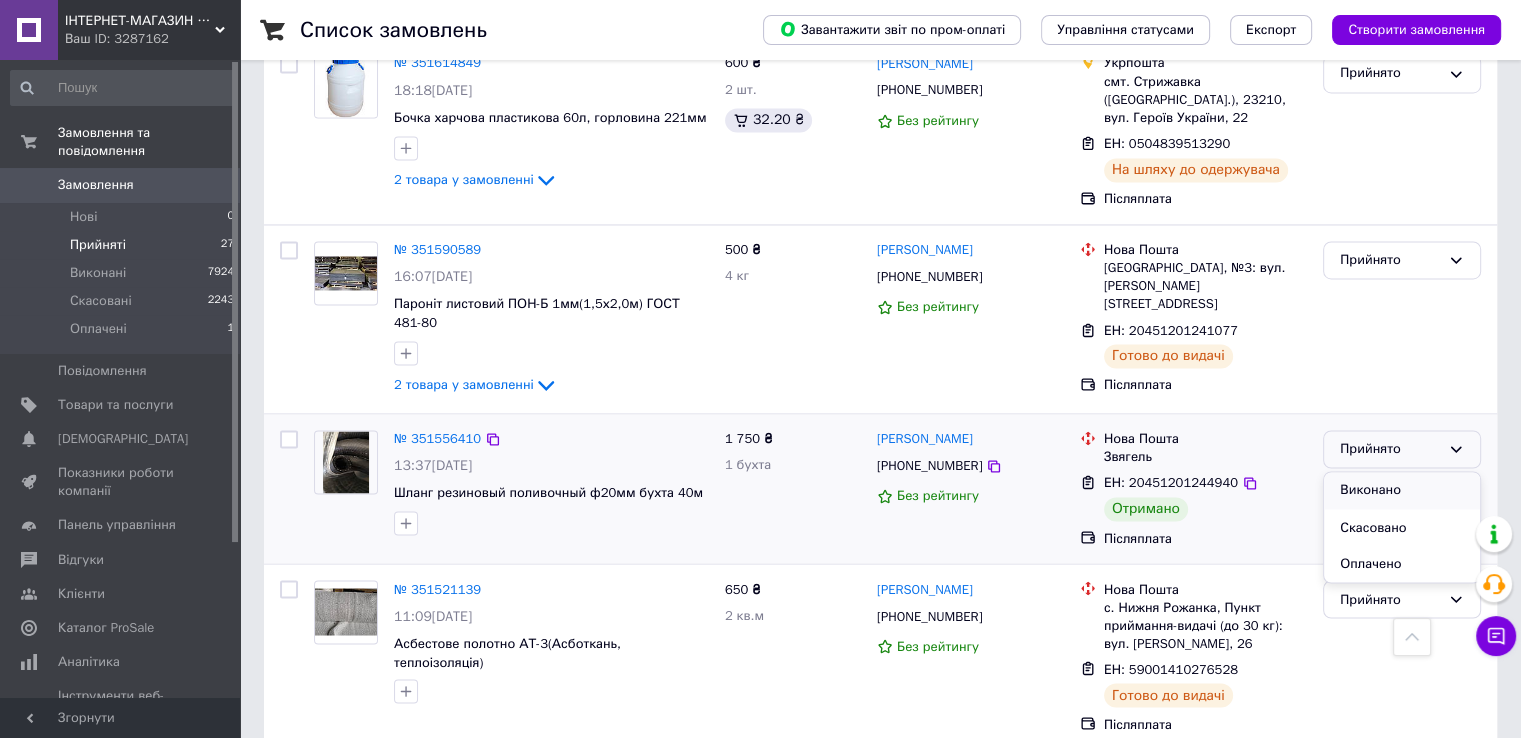 click on "Виконано" at bounding box center (1402, 490) 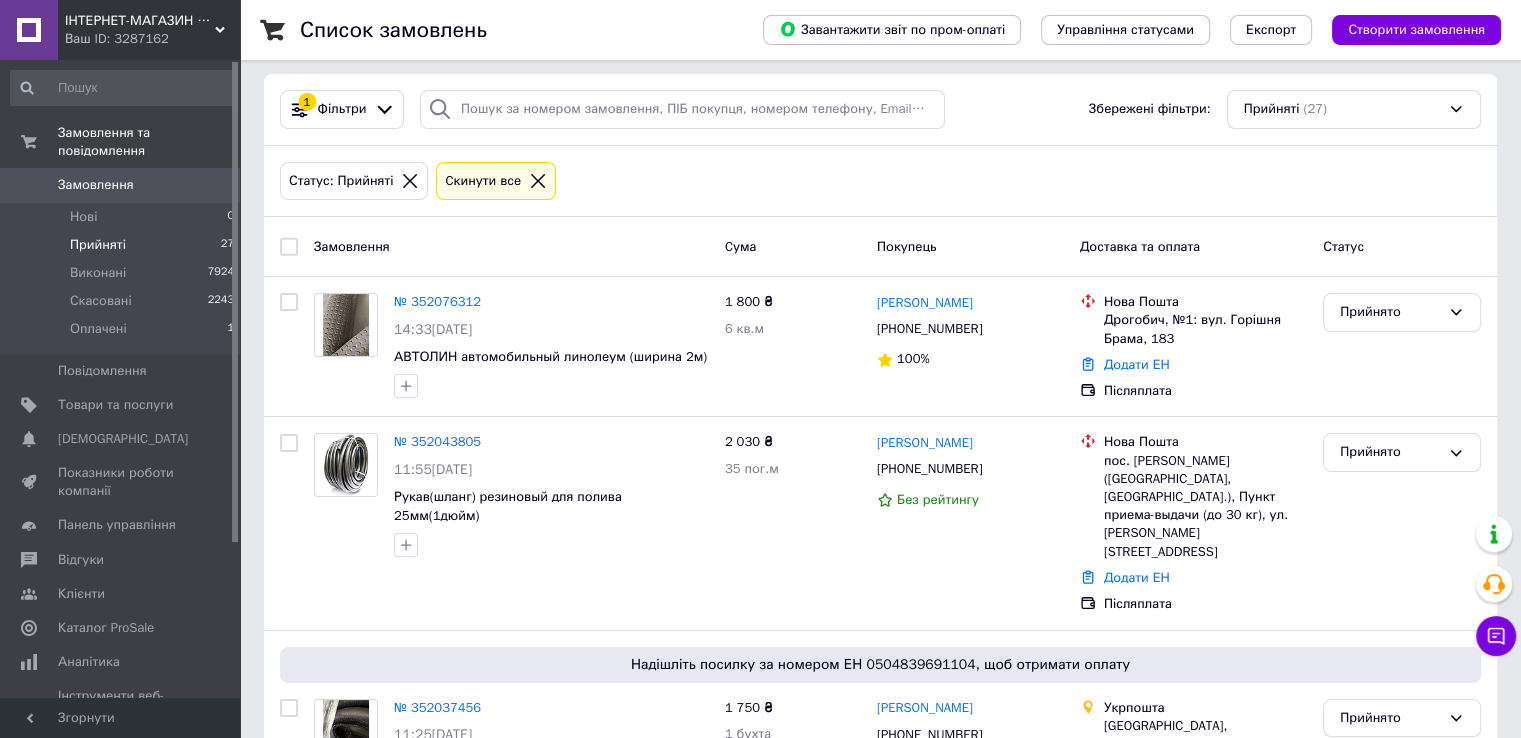scroll, scrollTop: 0, scrollLeft: 0, axis: both 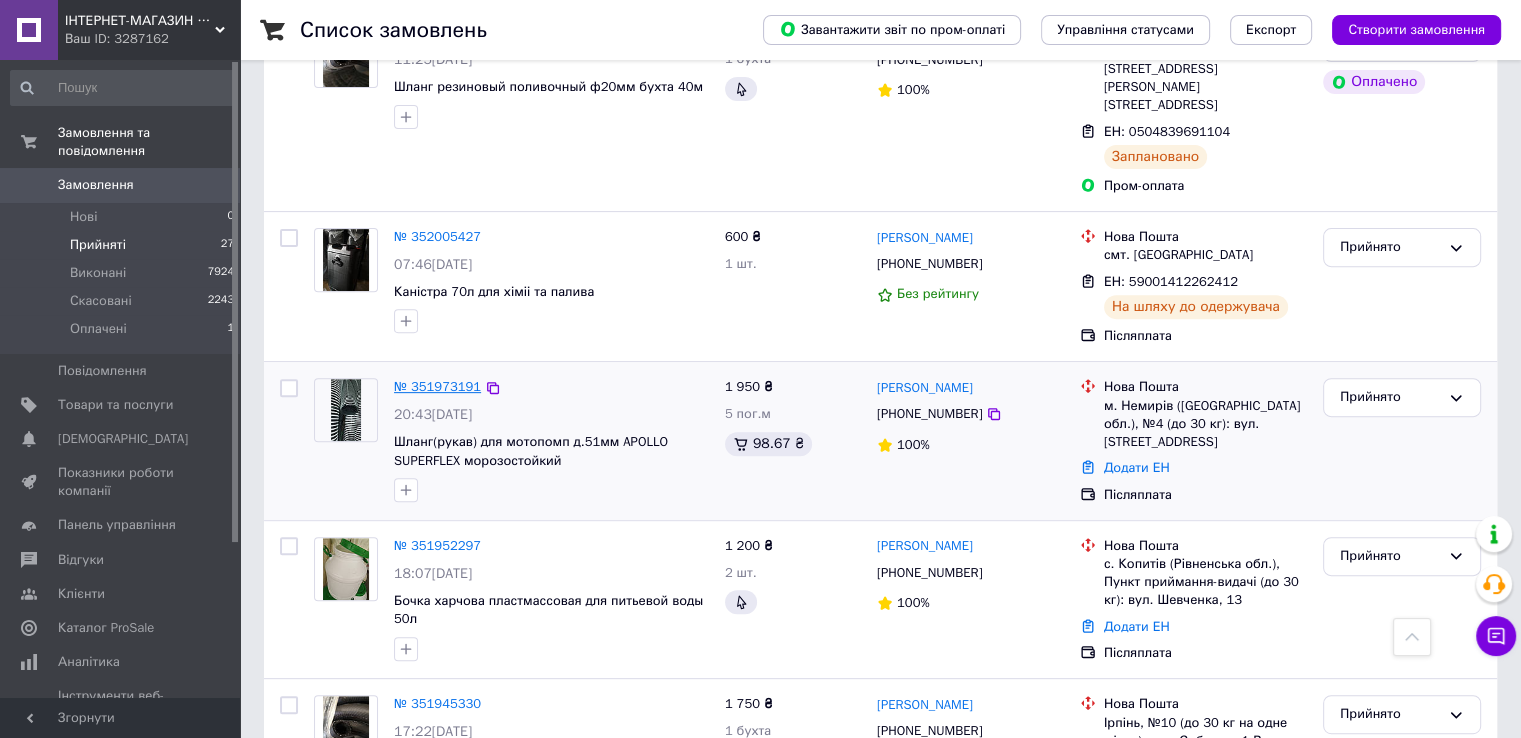 click on "№ 351973191" at bounding box center [437, 386] 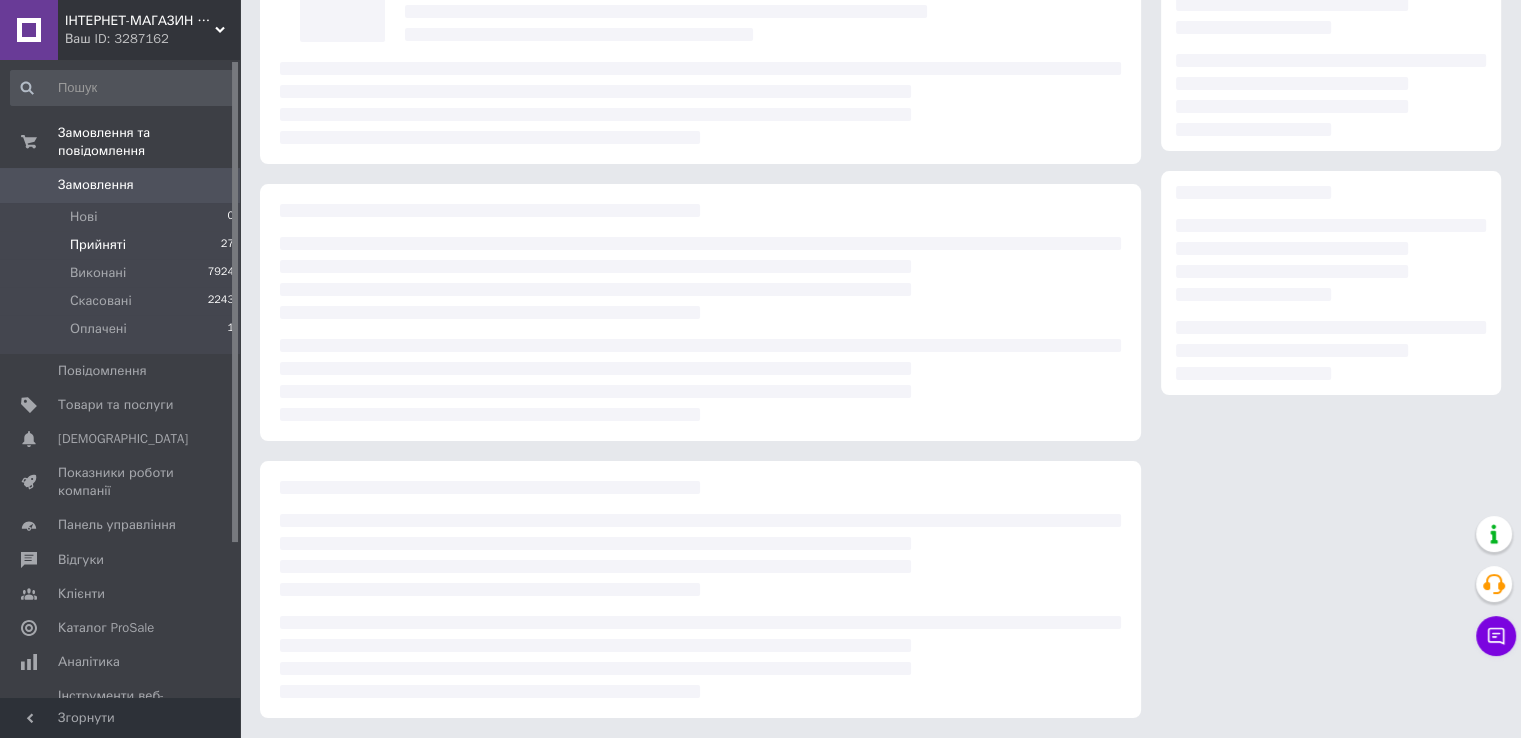 scroll, scrollTop: 0, scrollLeft: 0, axis: both 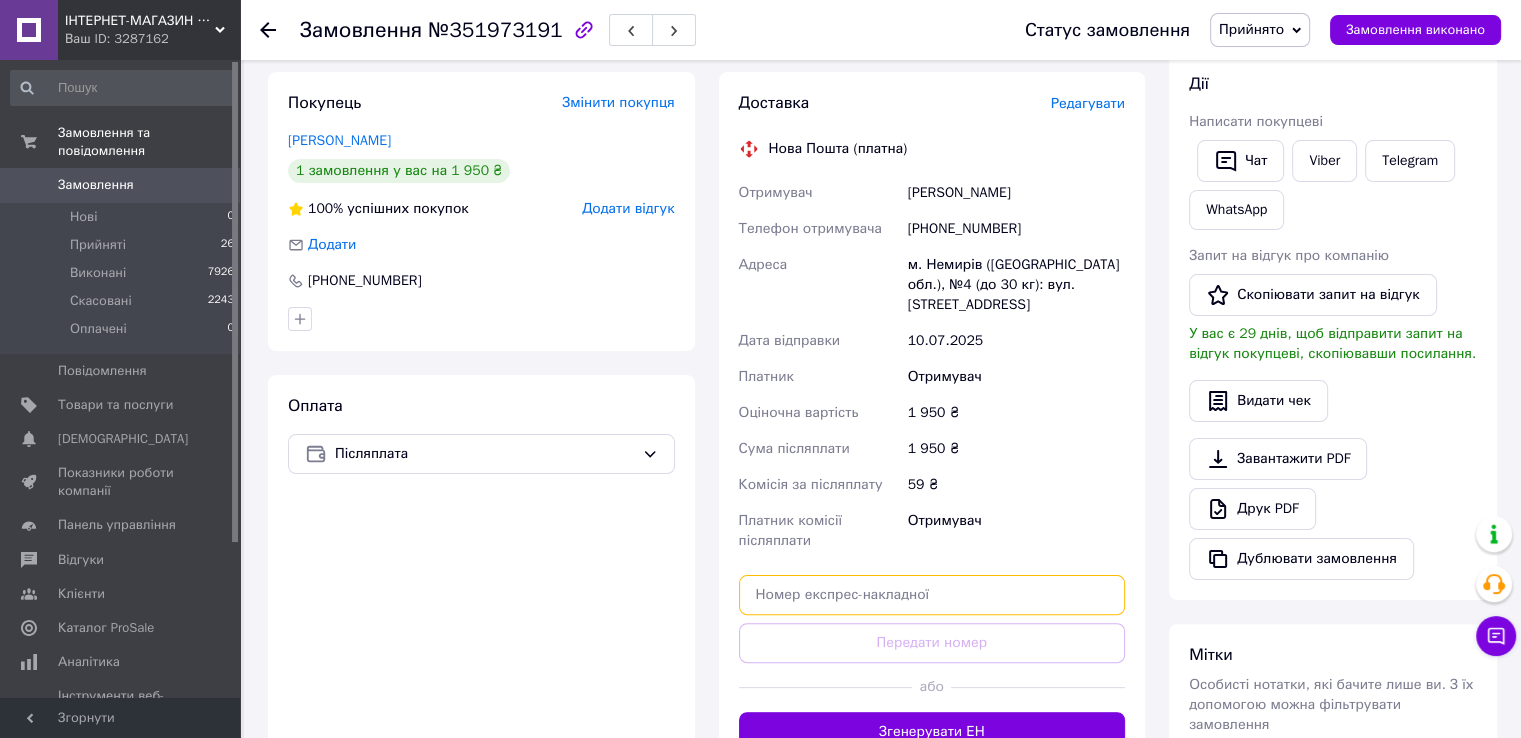 paste on "59001412330930" 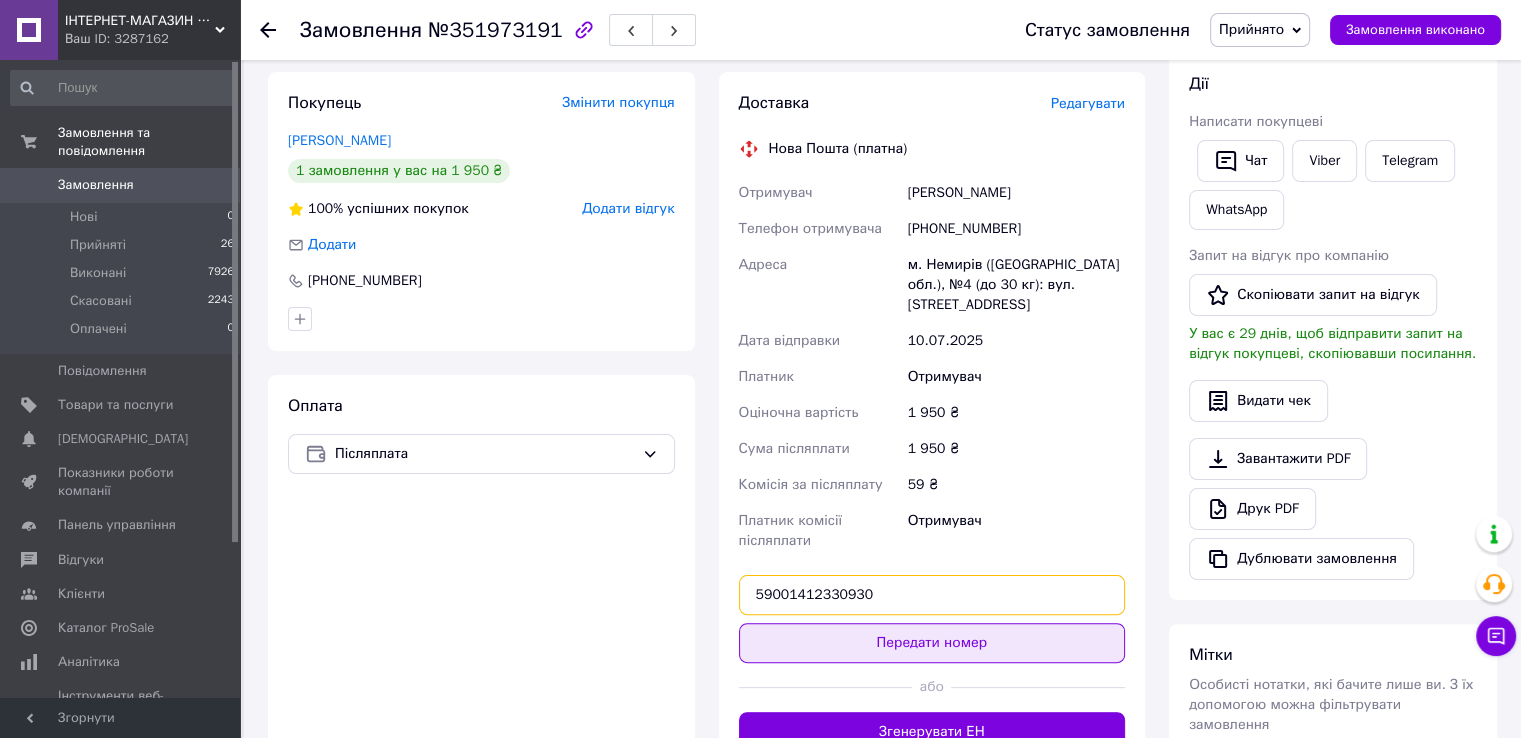 type on "59001412330930" 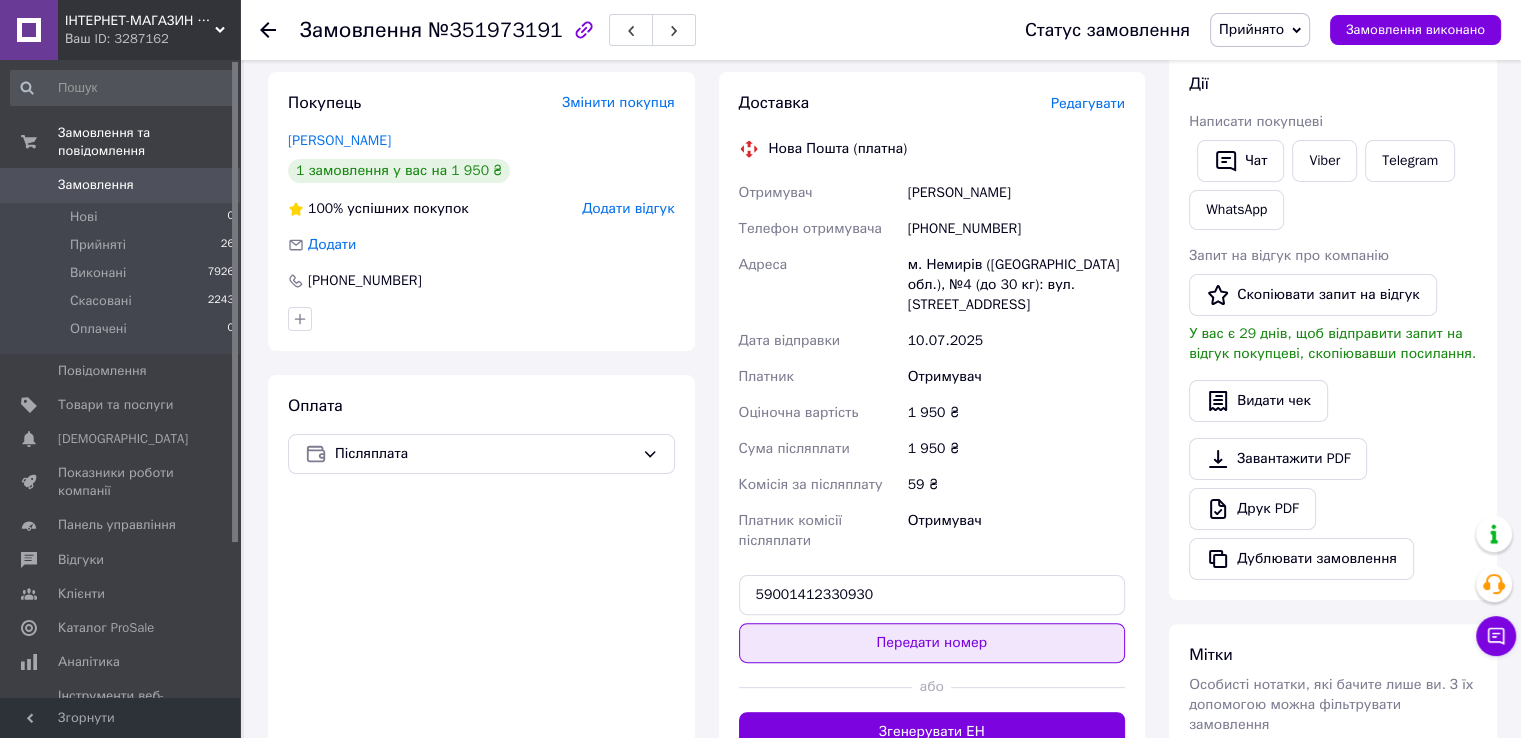 click on "Передати номер" at bounding box center (932, 643) 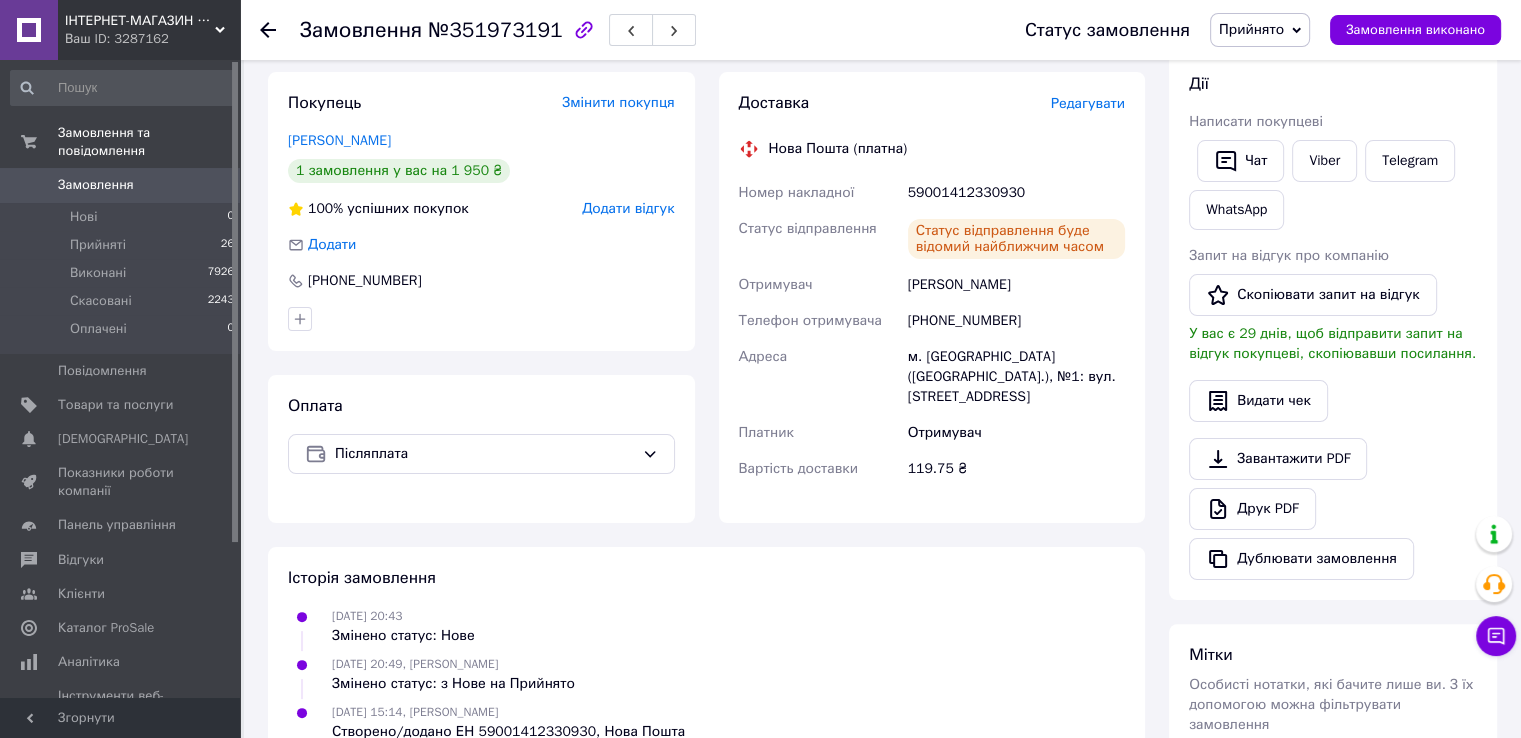 click at bounding box center (280, 30) 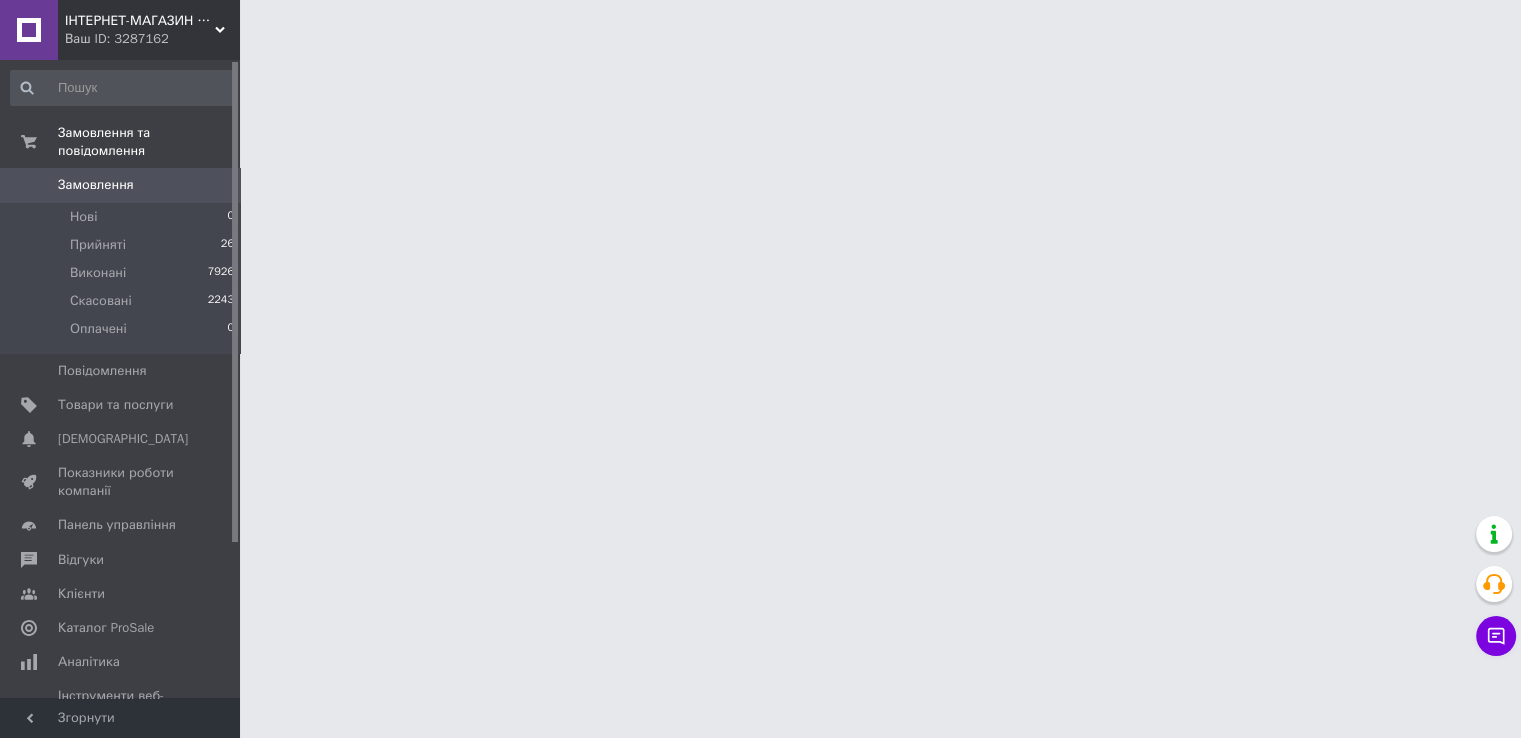 scroll, scrollTop: 0, scrollLeft: 0, axis: both 